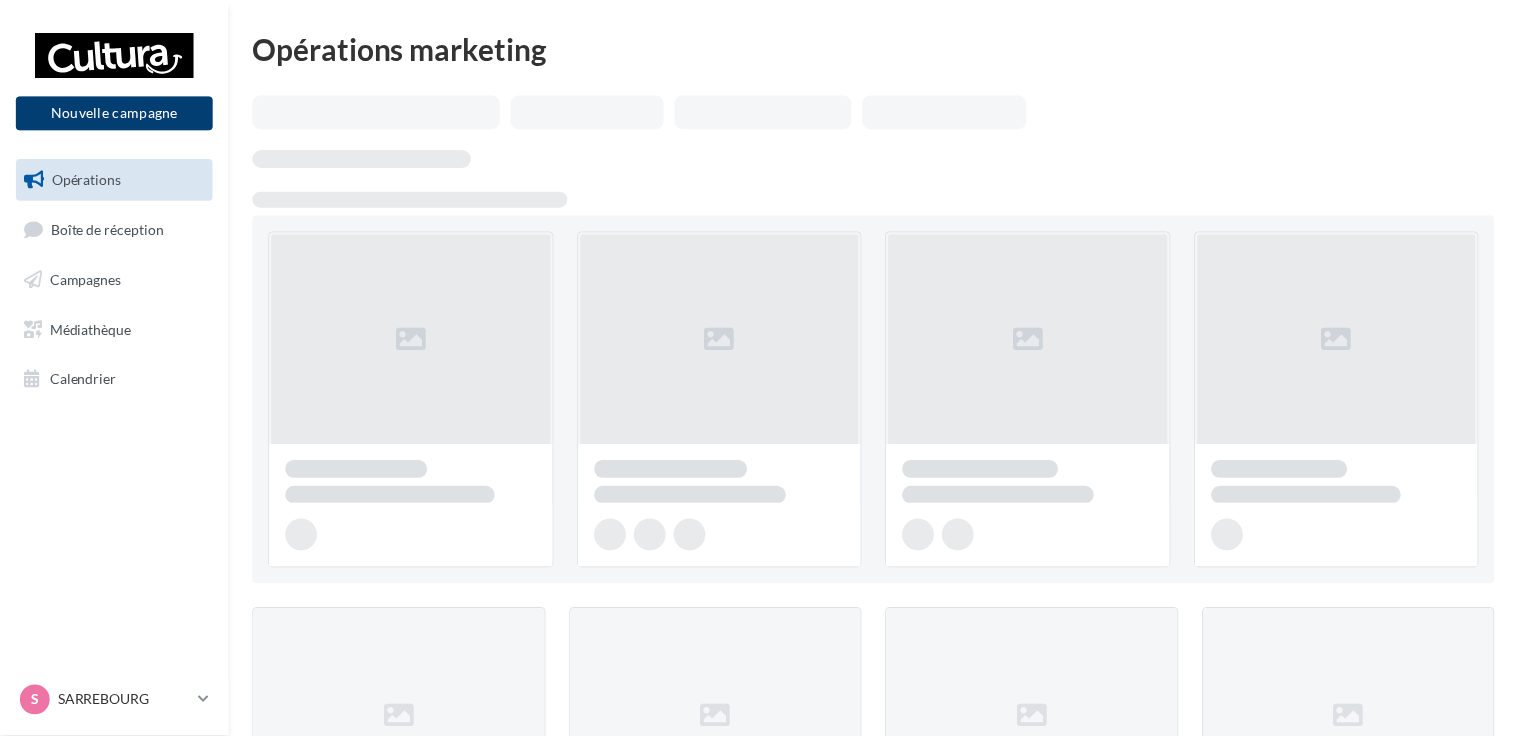 scroll, scrollTop: 0, scrollLeft: 0, axis: both 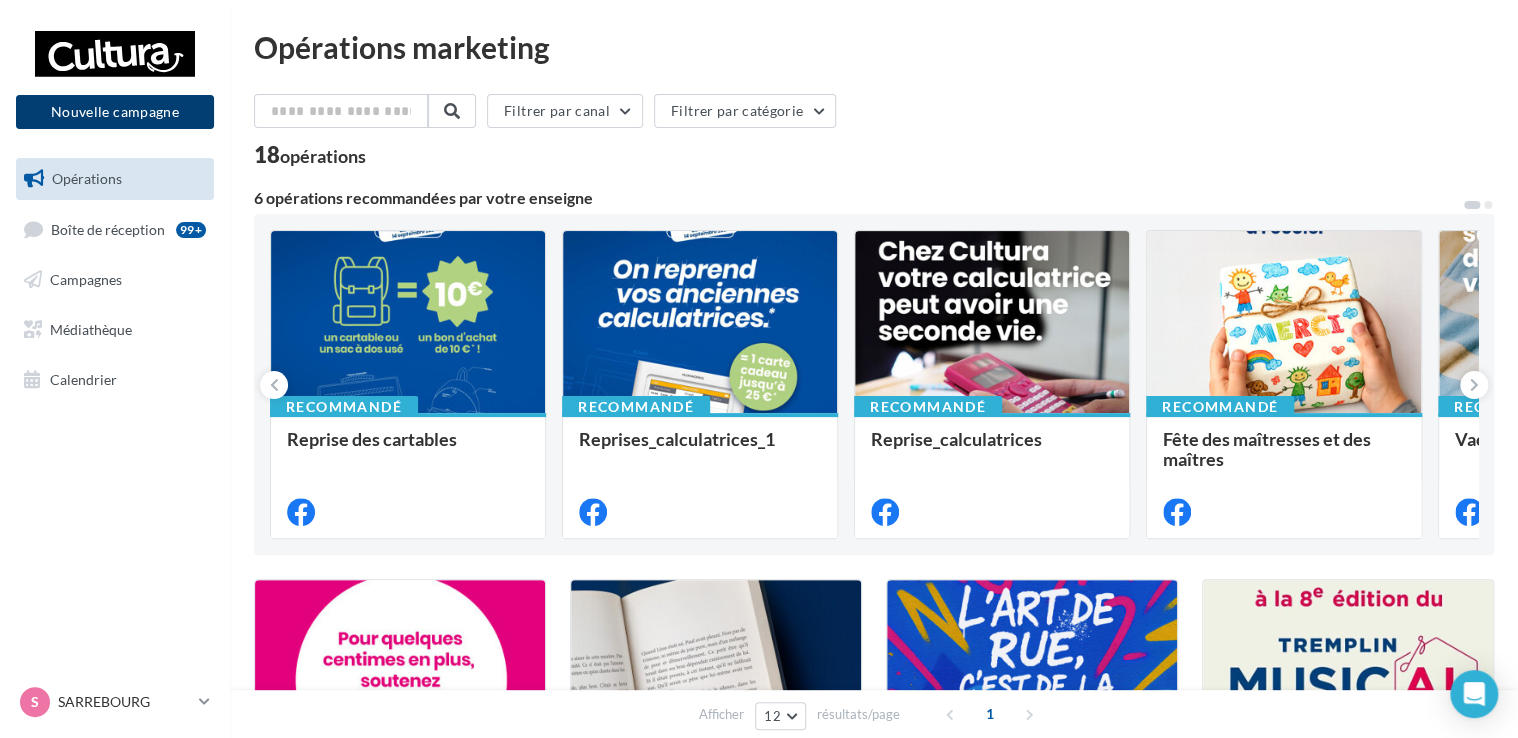 click on "Nouvelle campagne" at bounding box center (115, 112) 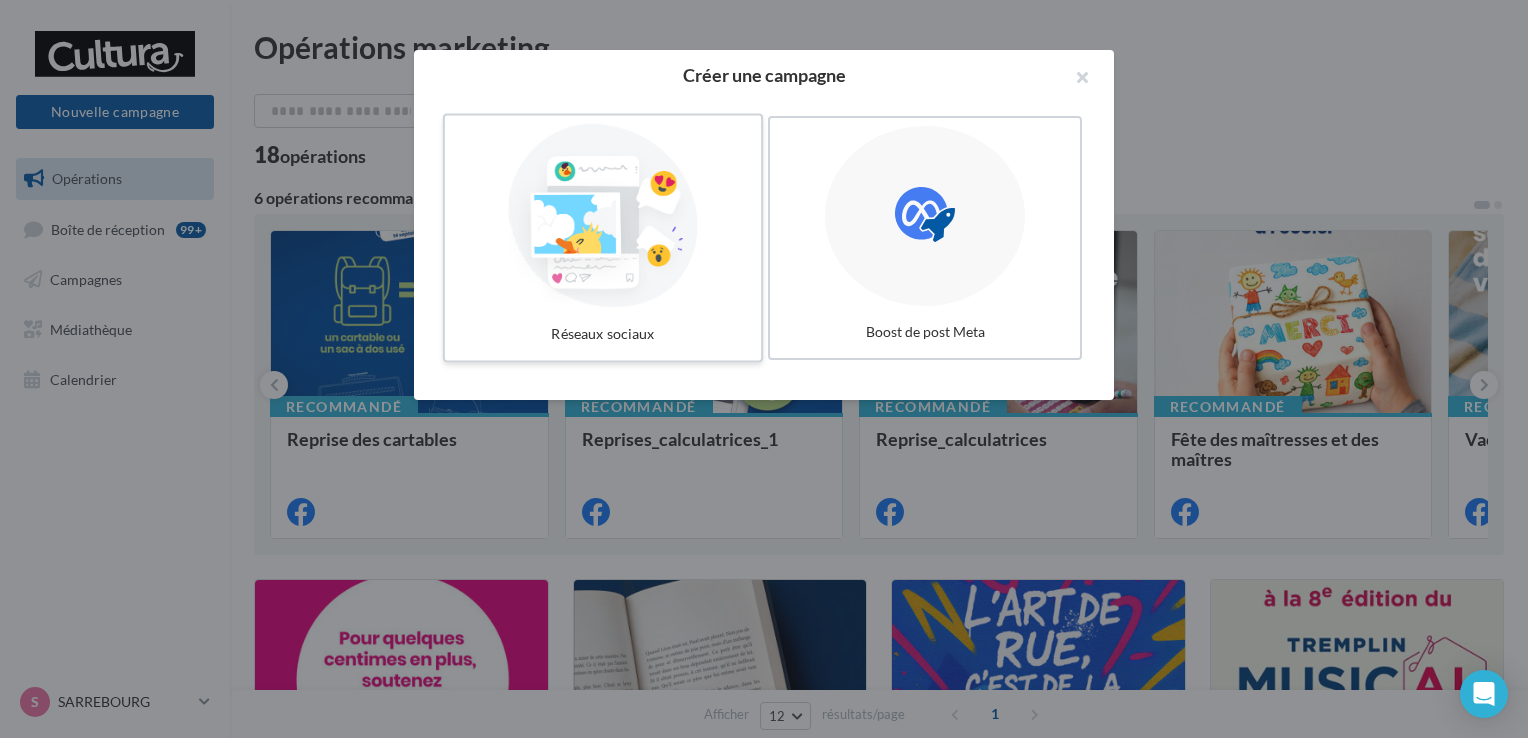 click at bounding box center [603, 216] 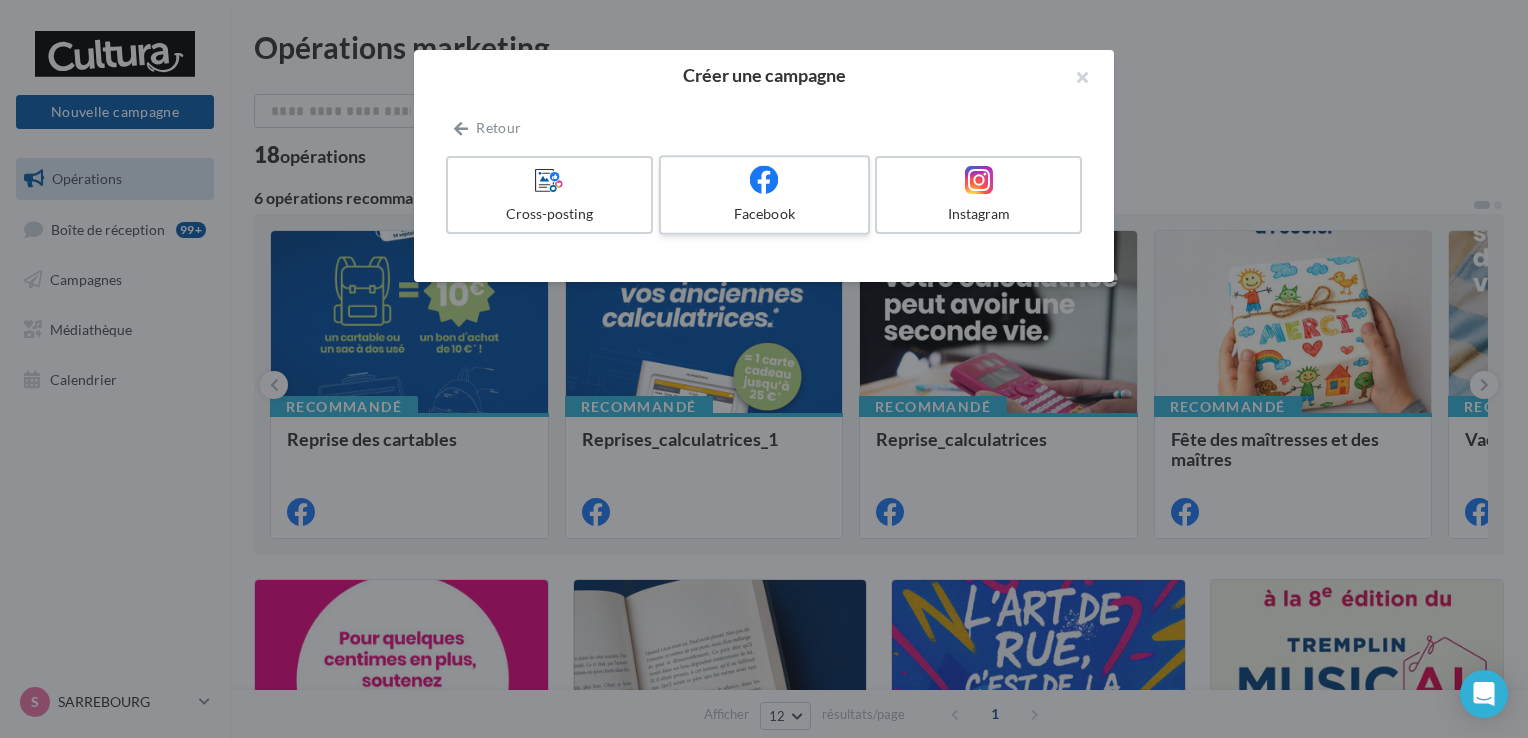 click on "Facebook" at bounding box center [764, 214] 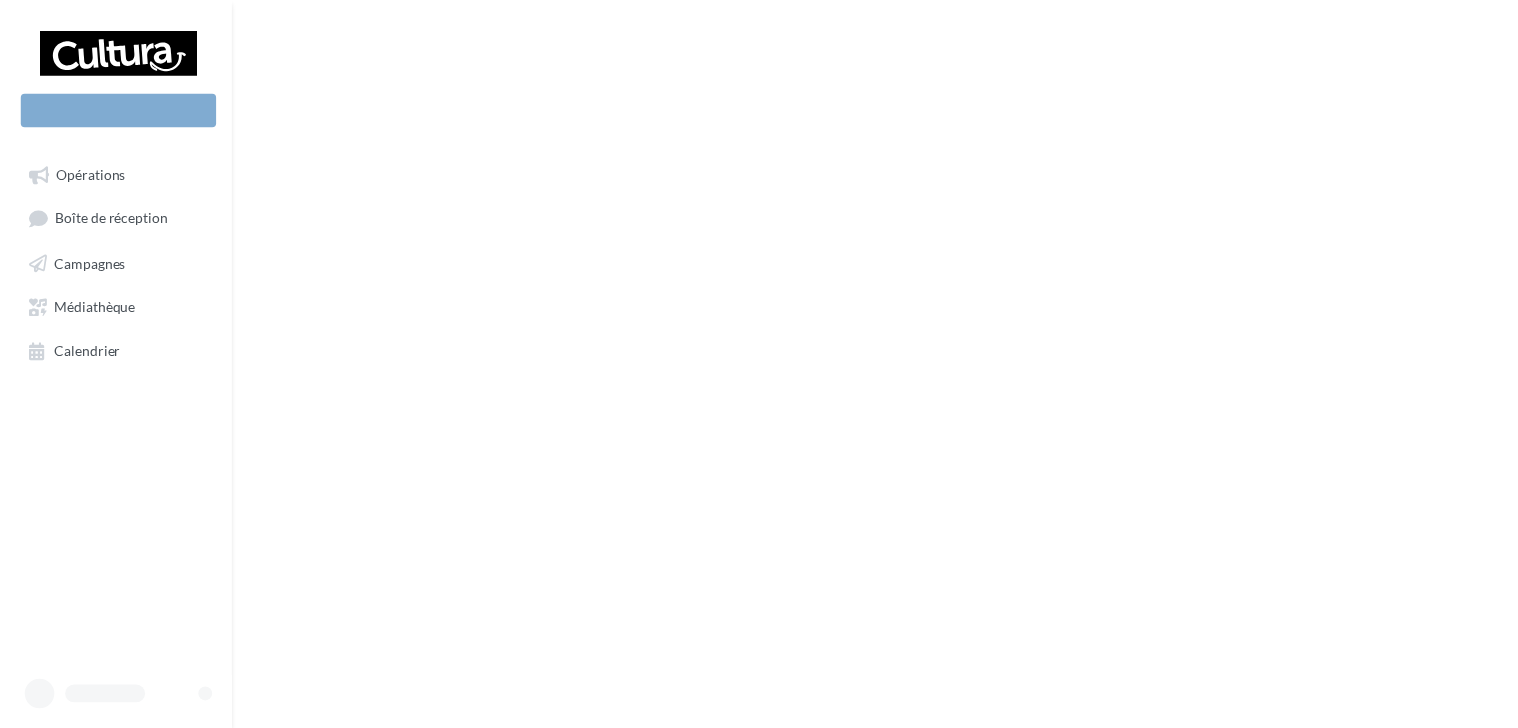 scroll, scrollTop: 0, scrollLeft: 0, axis: both 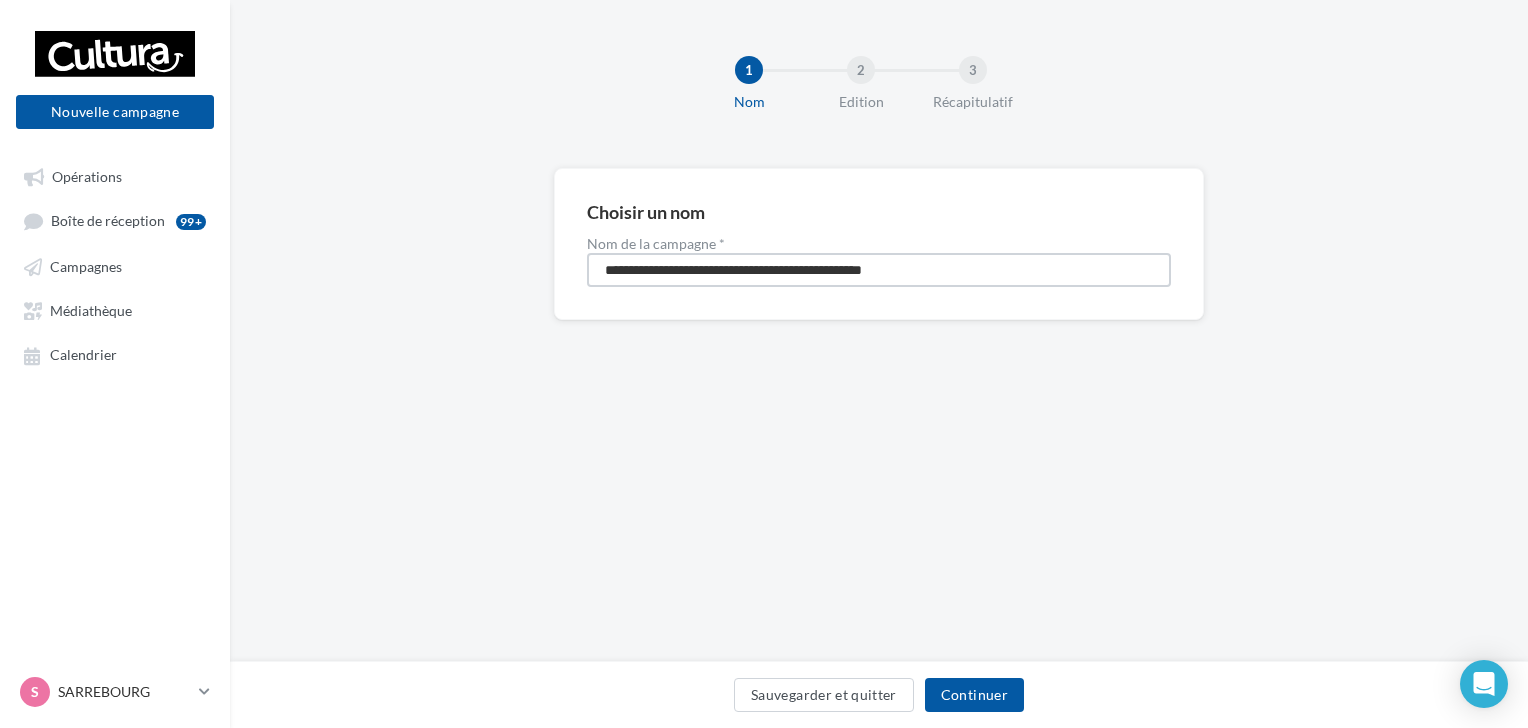 drag, startPoint x: 953, startPoint y: 278, endPoint x: 251, endPoint y: 246, distance: 702.72894 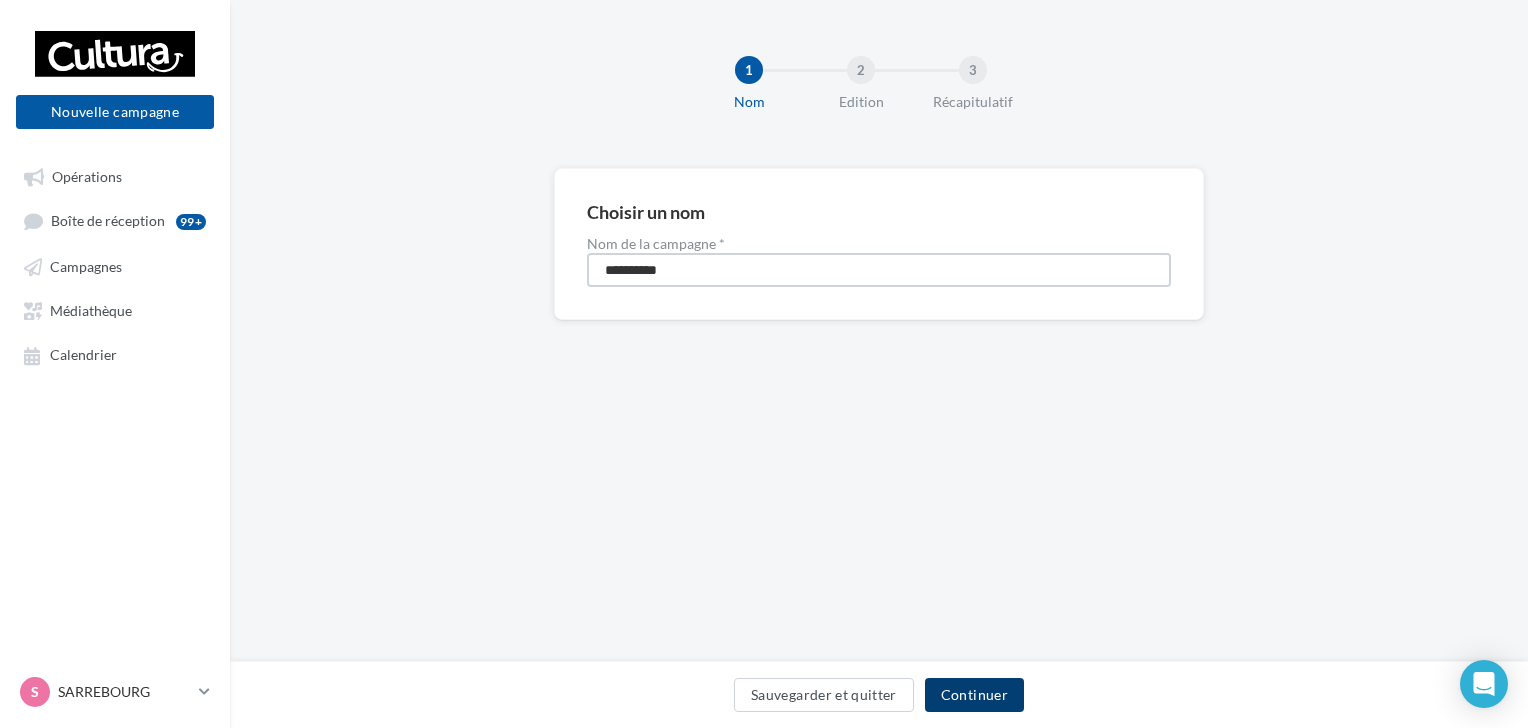 type on "*********" 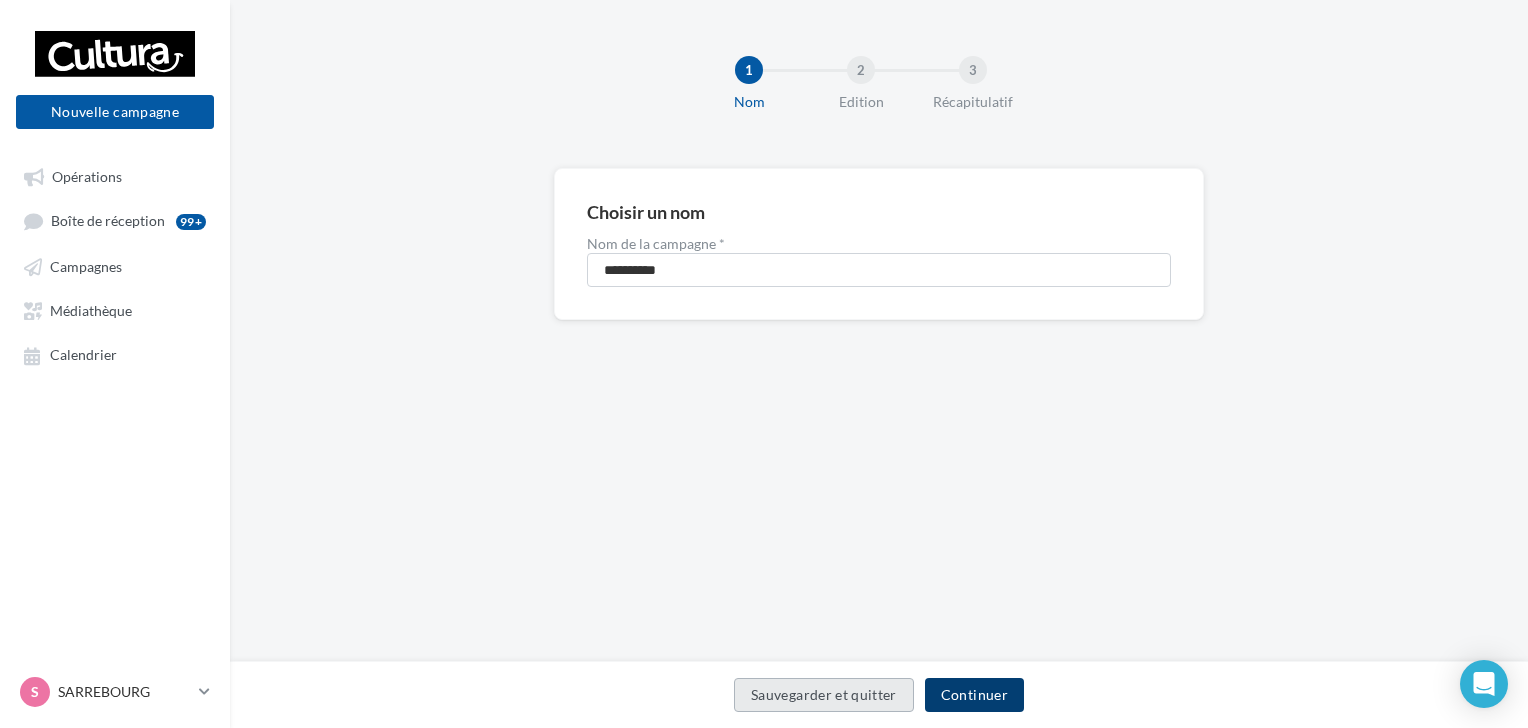 click on "Continuer" at bounding box center [974, 695] 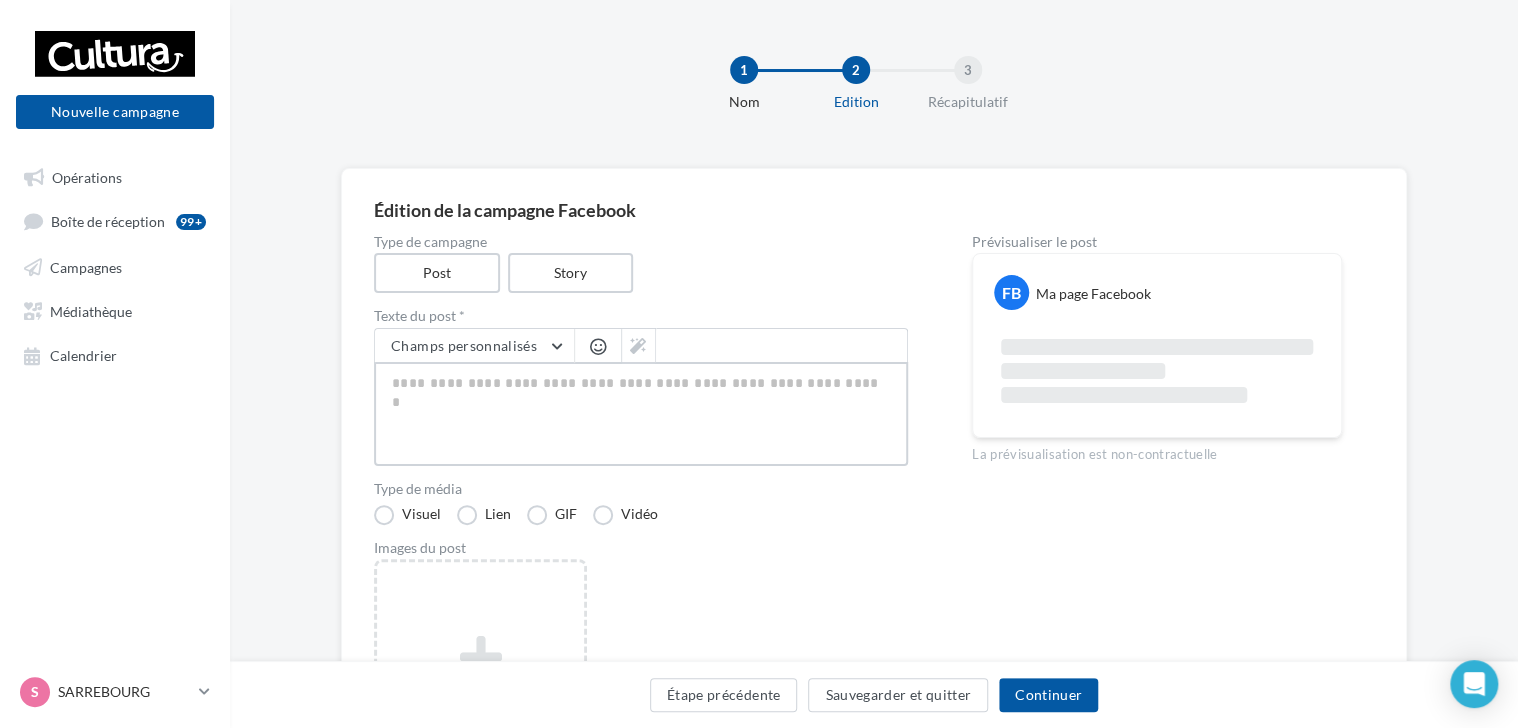 click at bounding box center [641, 414] 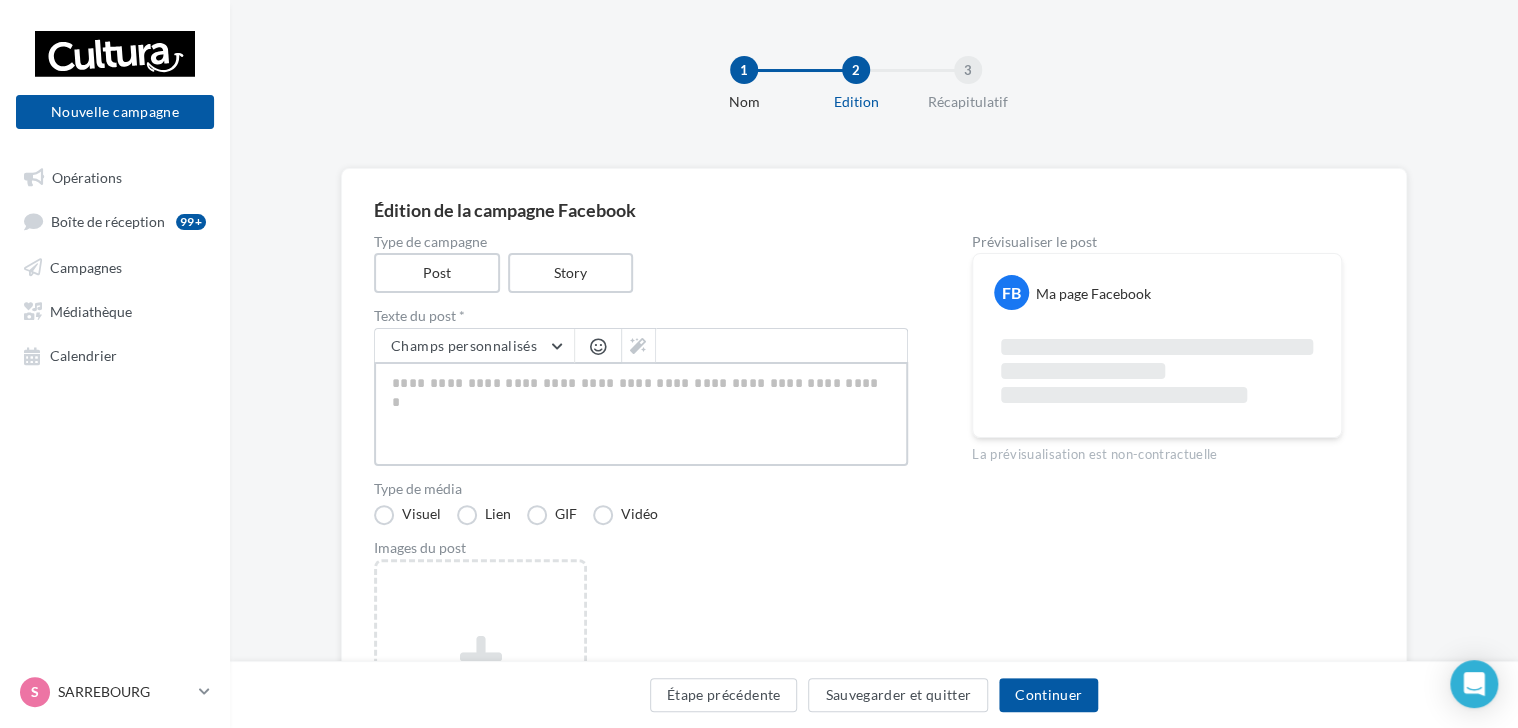 paste on "**********" 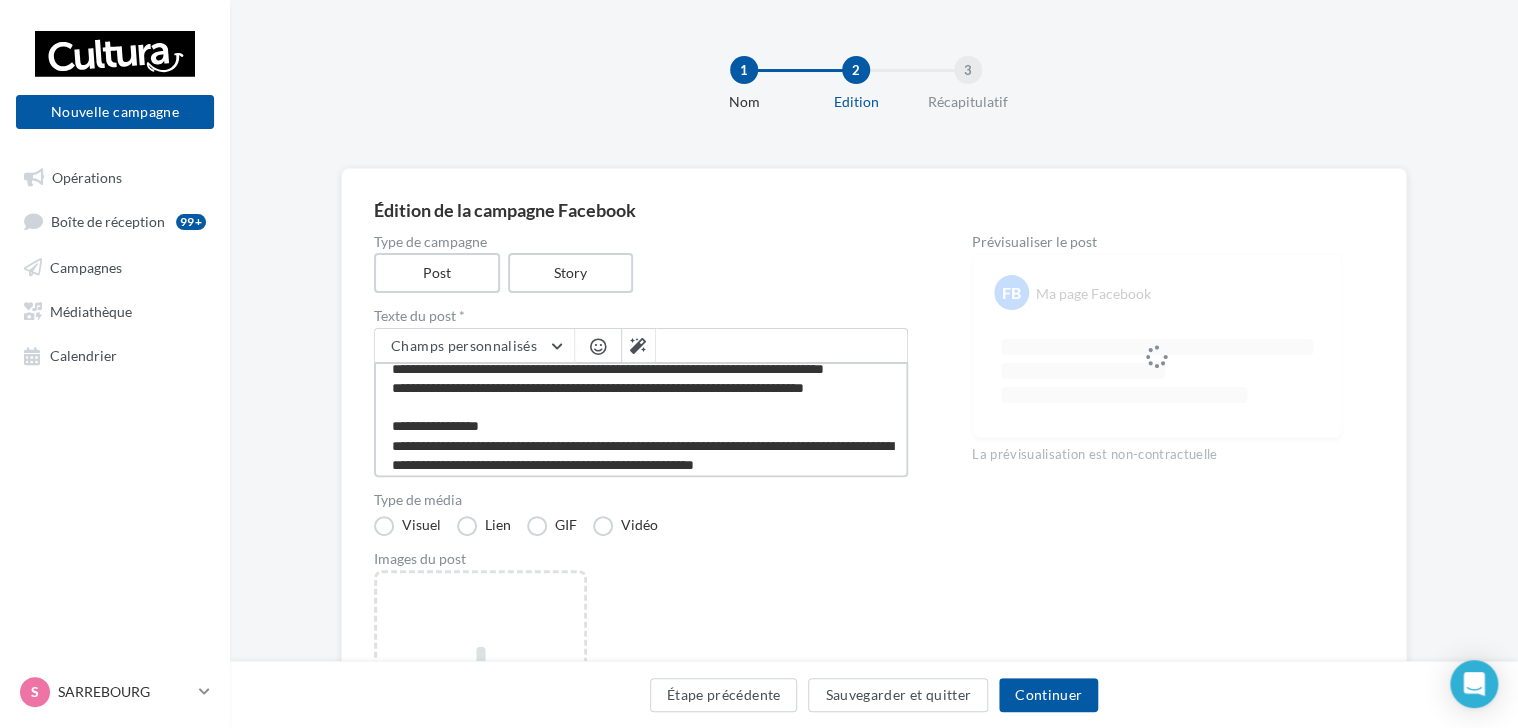 scroll, scrollTop: 0, scrollLeft: 0, axis: both 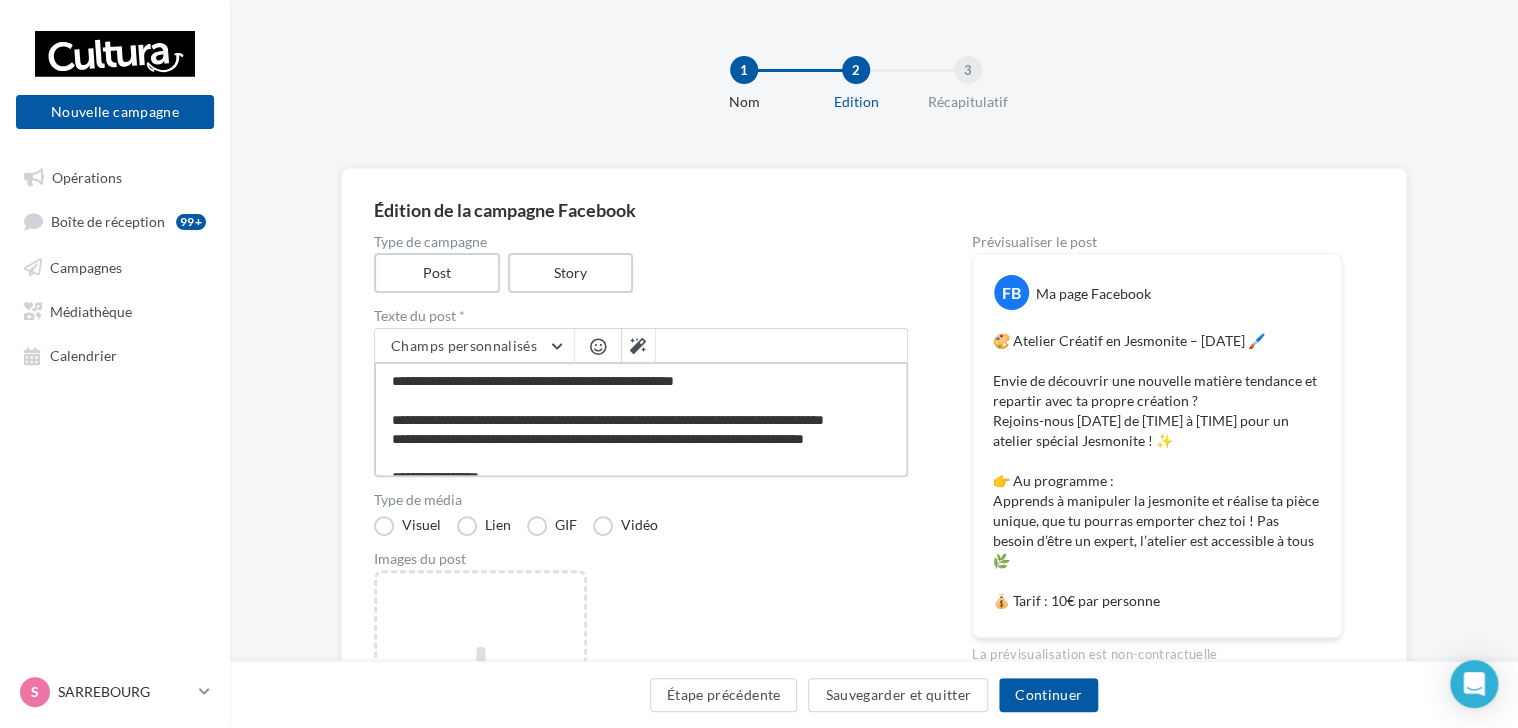 click on "**********" at bounding box center (641, 419) 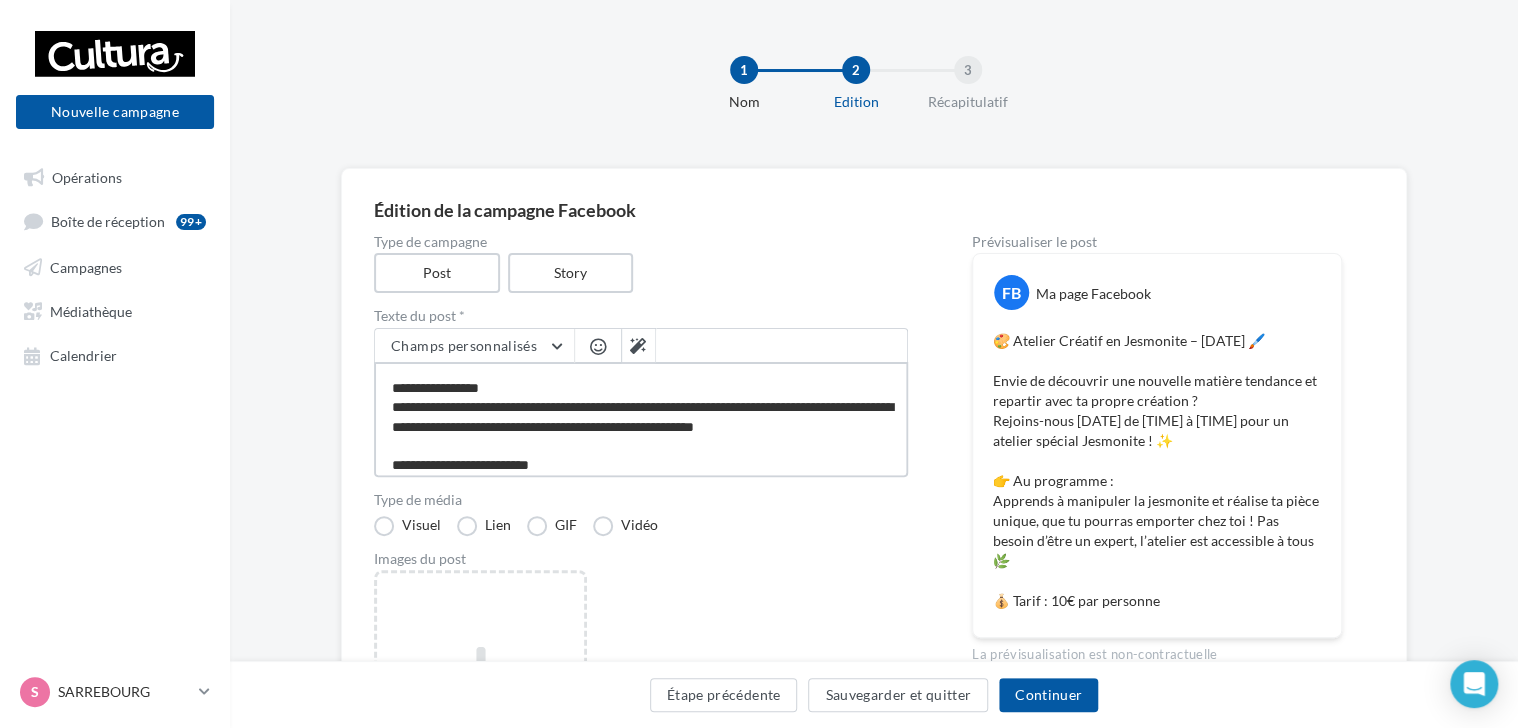 scroll, scrollTop: 100, scrollLeft: 0, axis: vertical 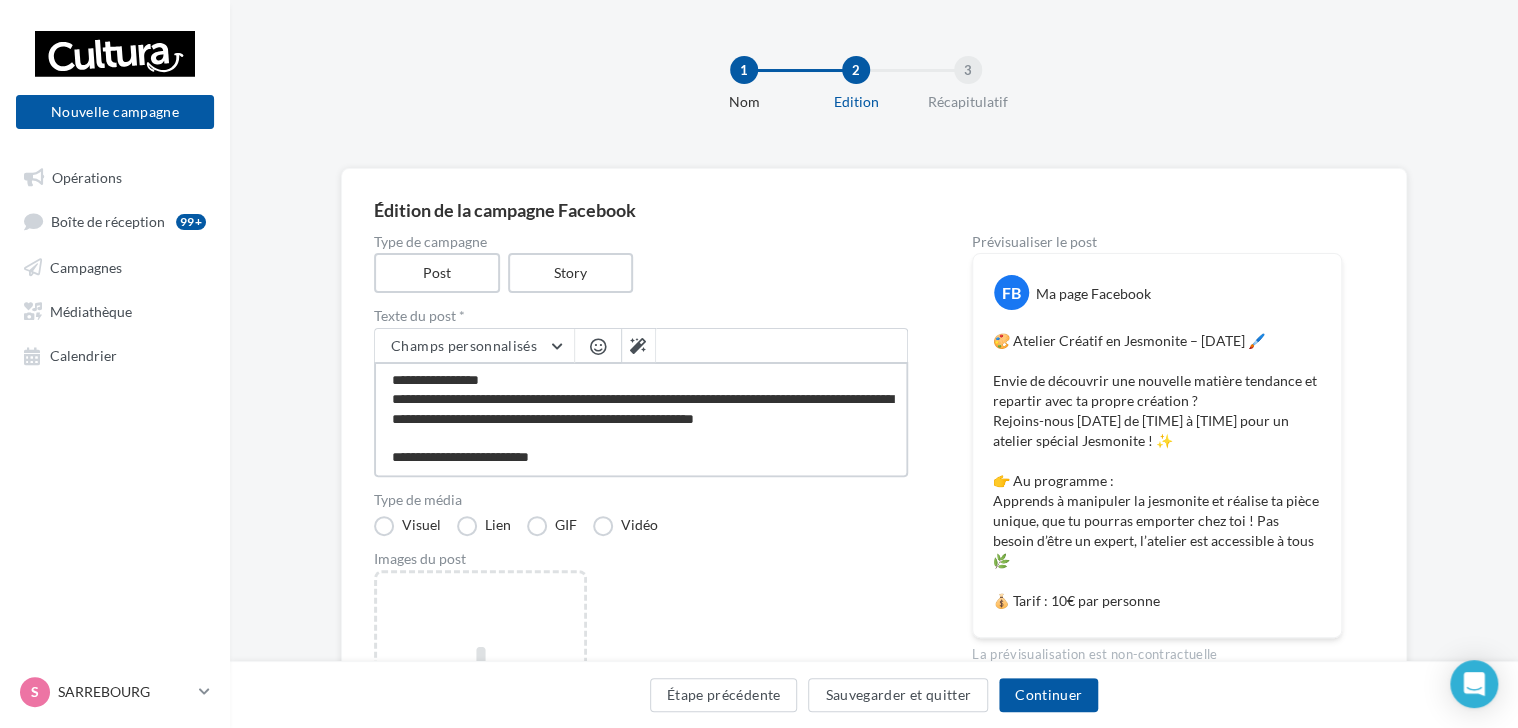 click on "**********" at bounding box center (641, 419) 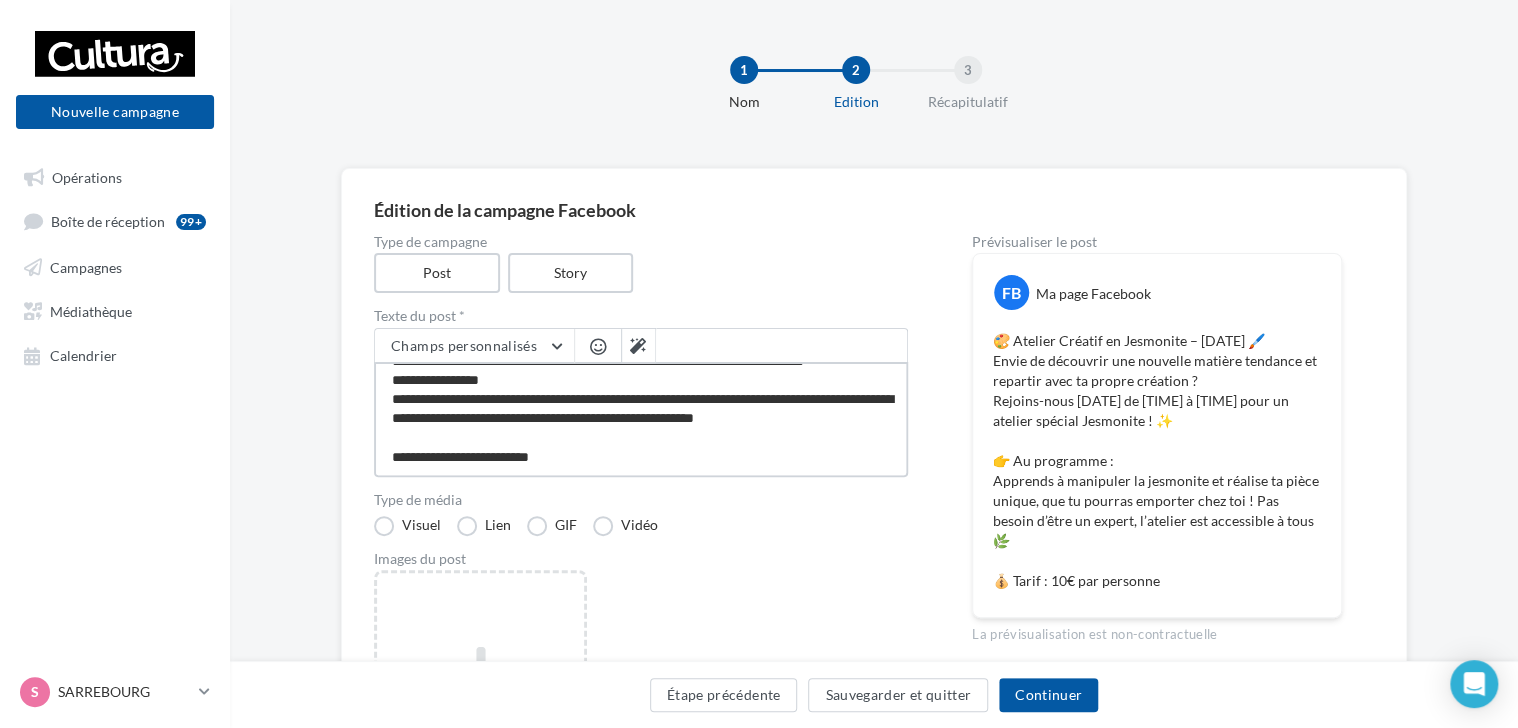scroll, scrollTop: 96, scrollLeft: 0, axis: vertical 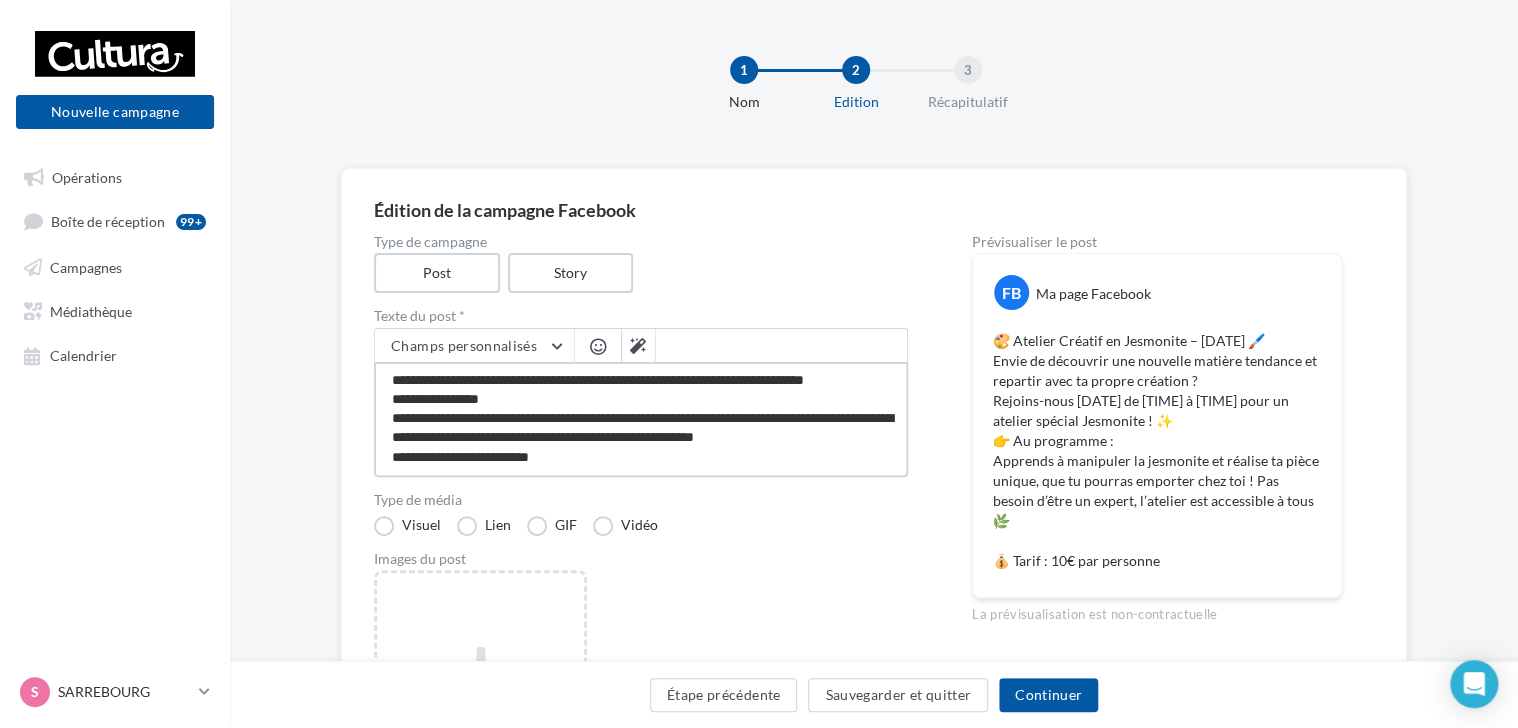 click on "**********" at bounding box center (641, 419) 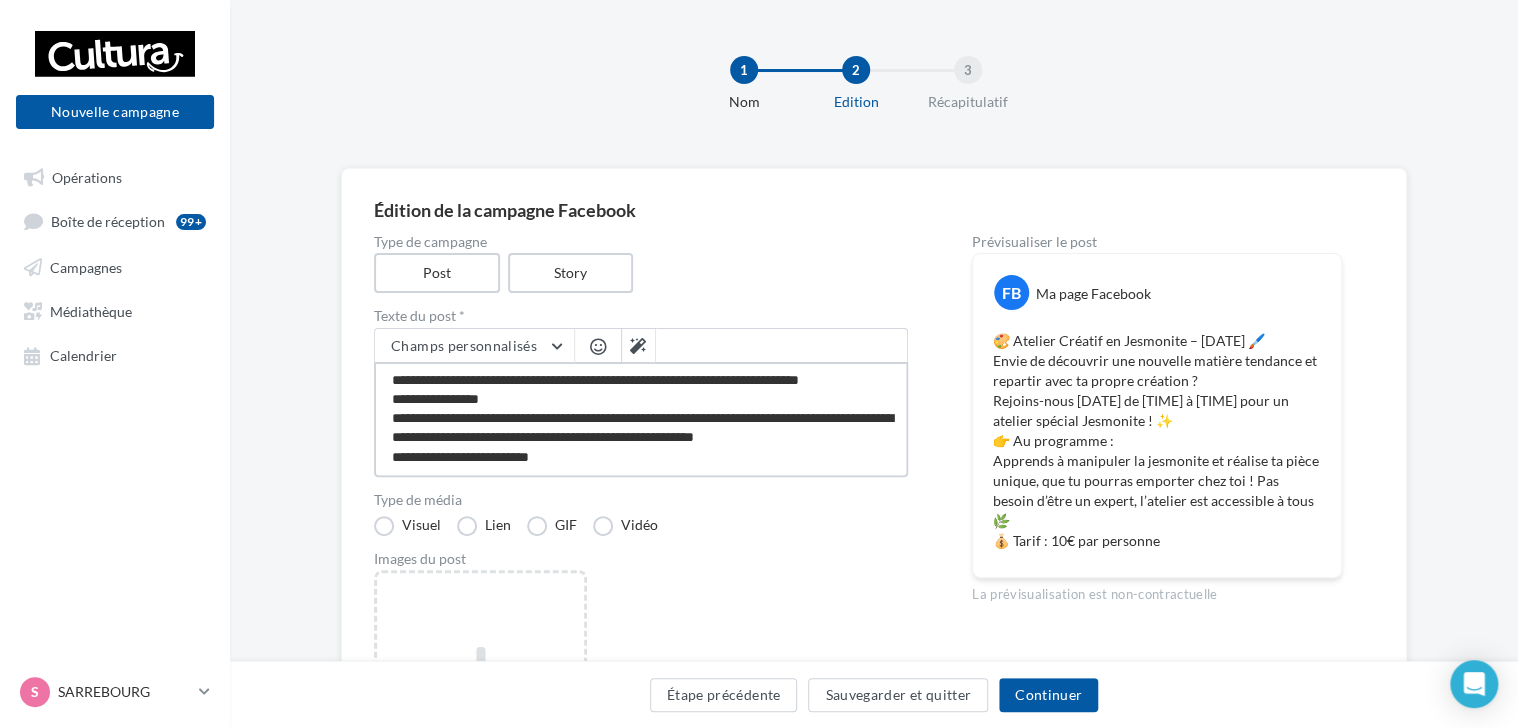 scroll, scrollTop: 58, scrollLeft: 0, axis: vertical 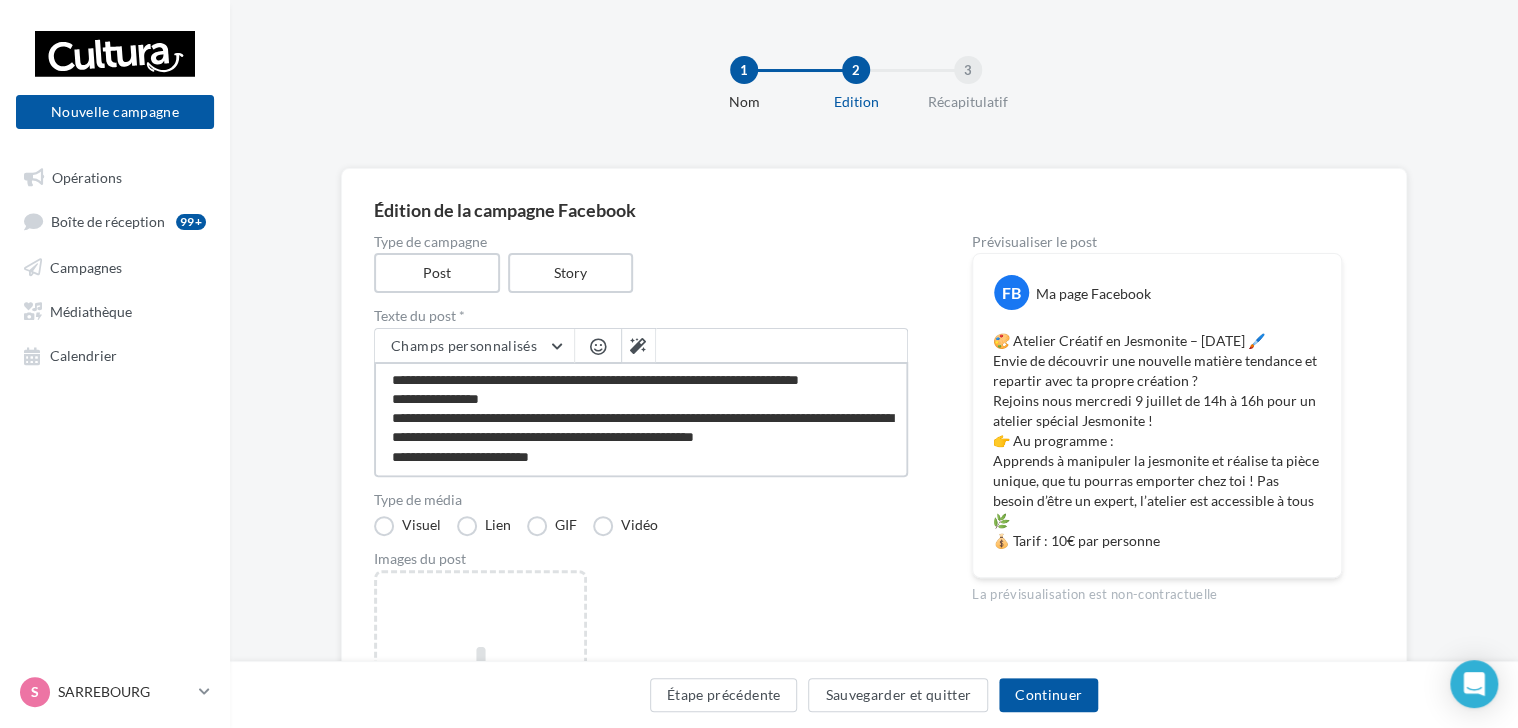 click on "**********" at bounding box center [641, 419] 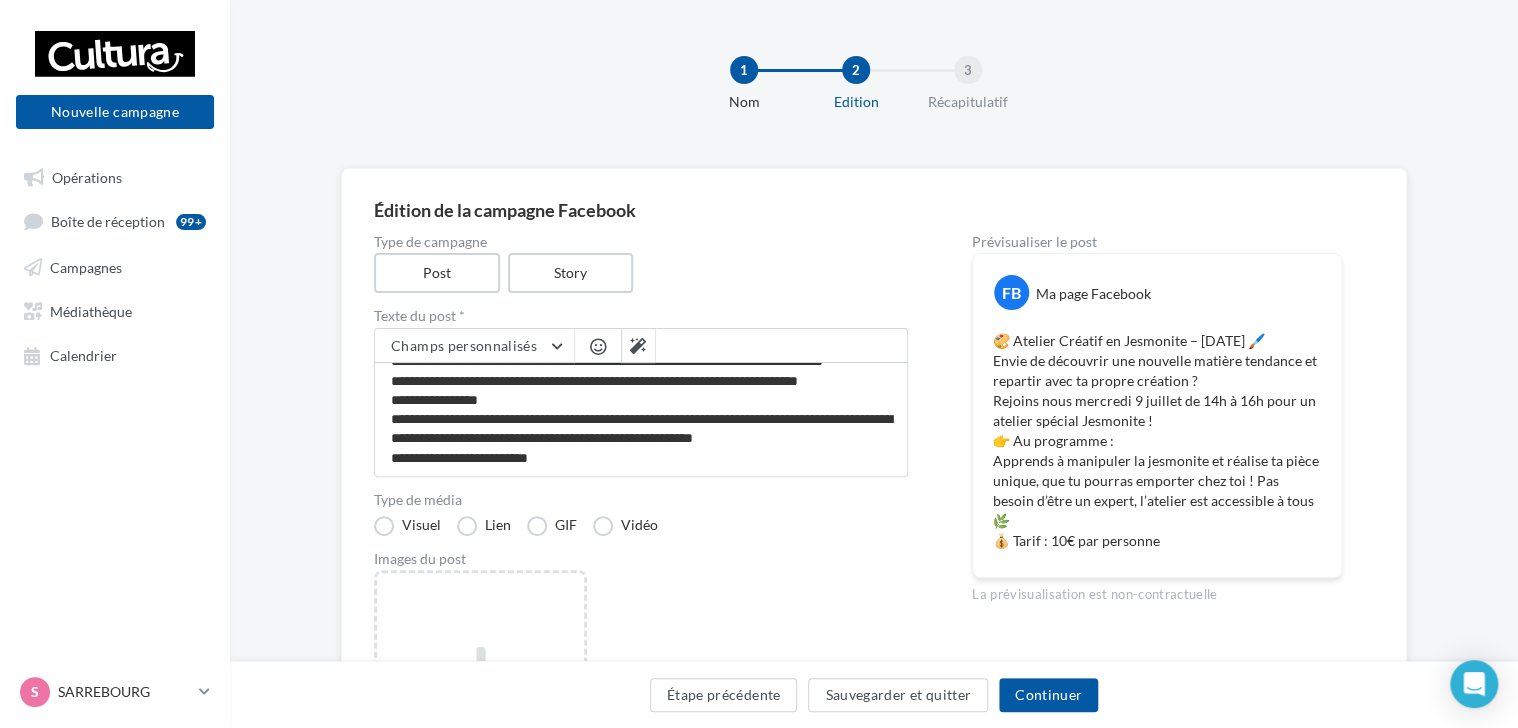 click on "Type de média
Visuel   Lien   GIF   Vidéo" at bounding box center [641, 514] 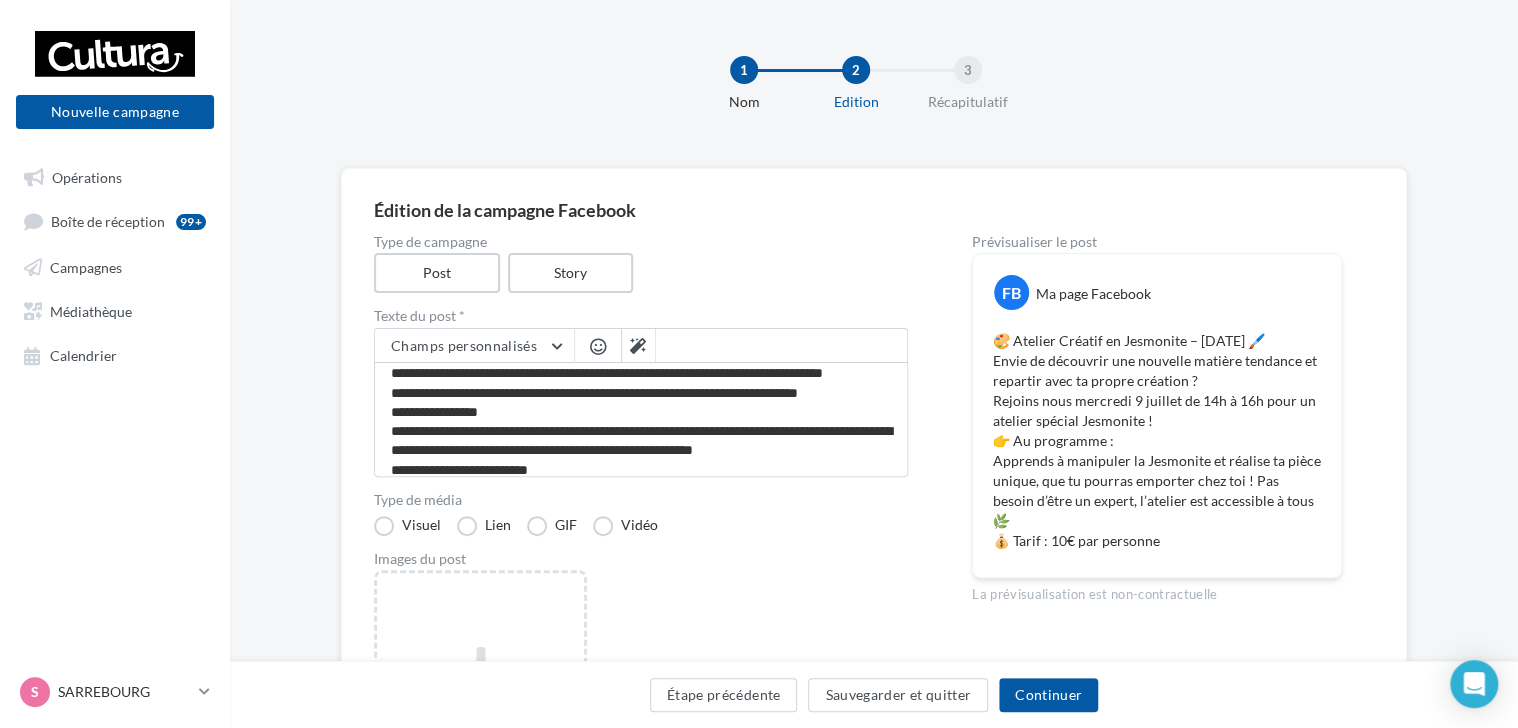 scroll, scrollTop: 0, scrollLeft: 0, axis: both 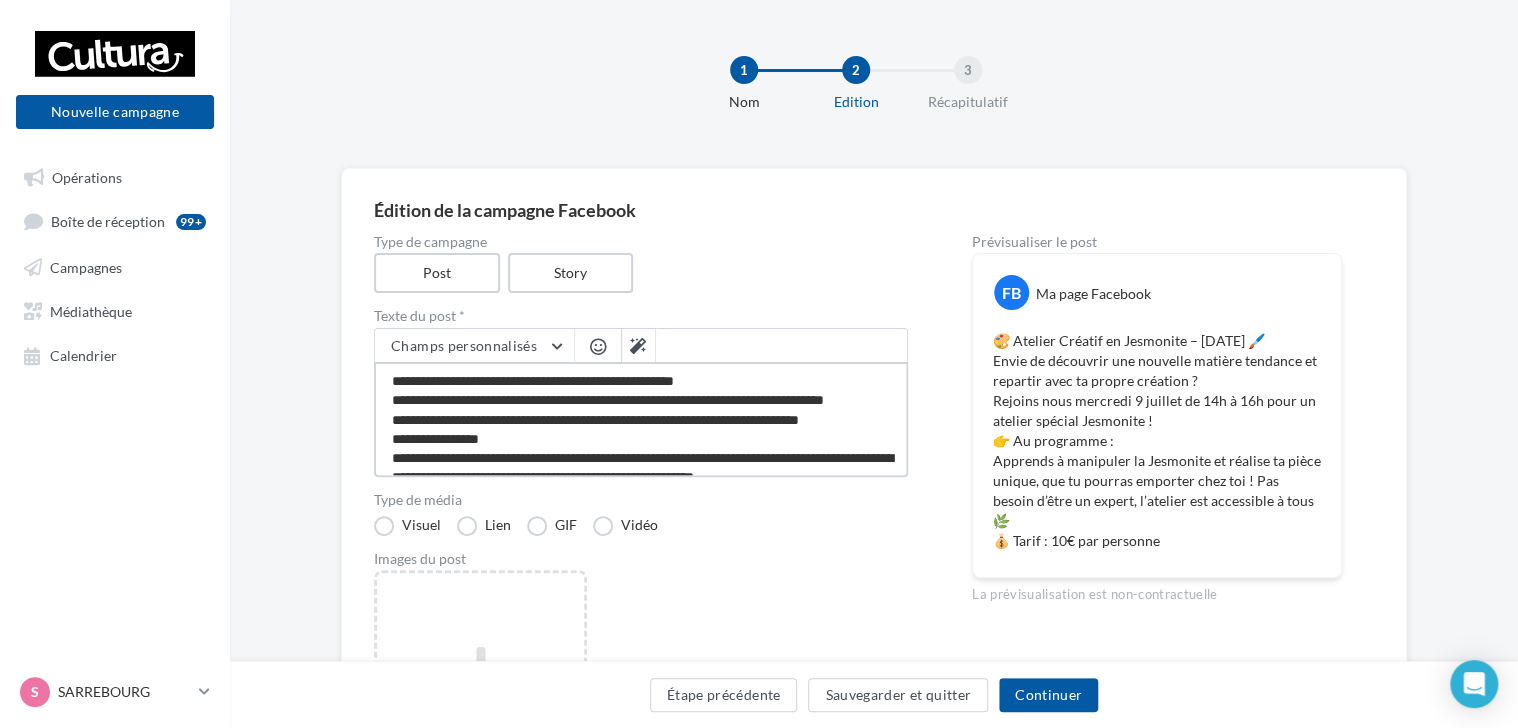 click on "**********" at bounding box center (641, 419) 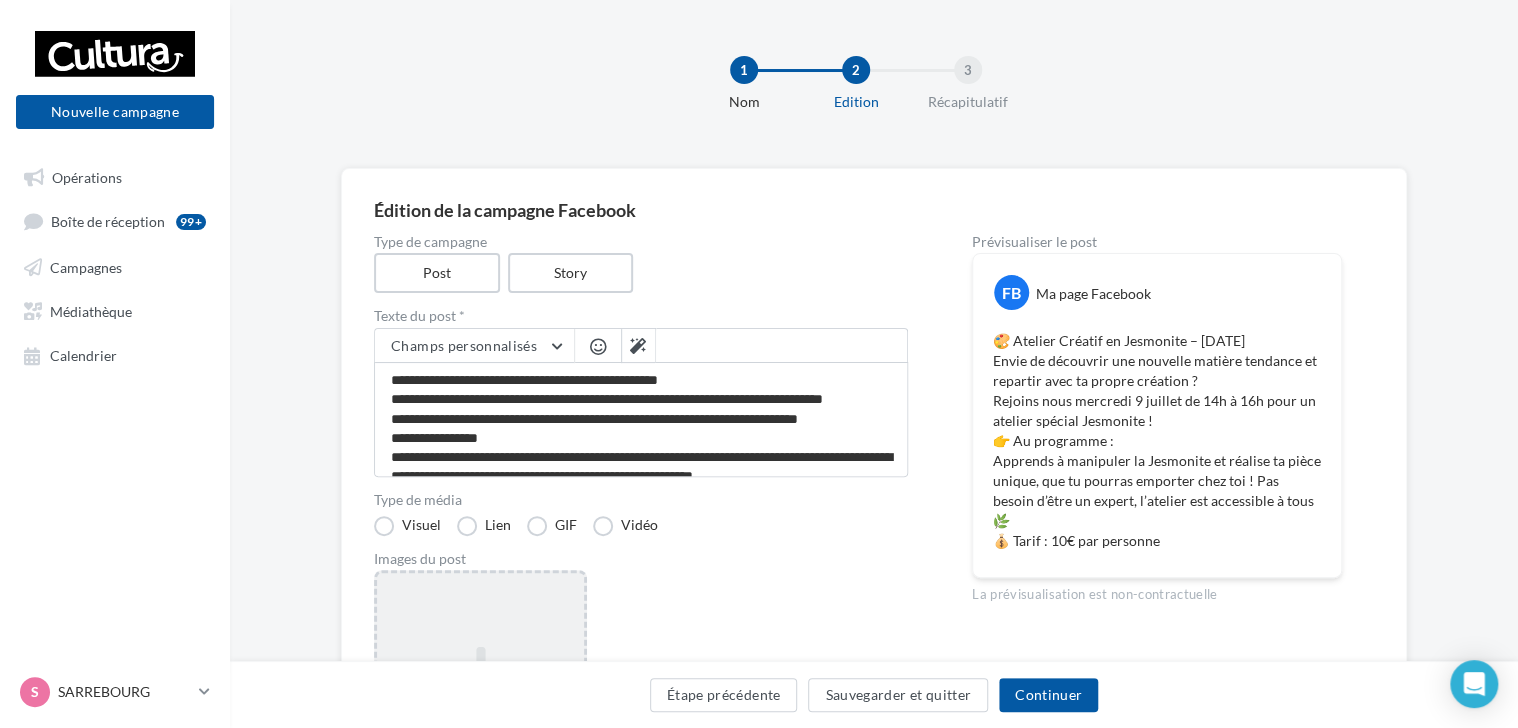 click on "Ajouter une image     Format: png, jpg" at bounding box center (480, 700) 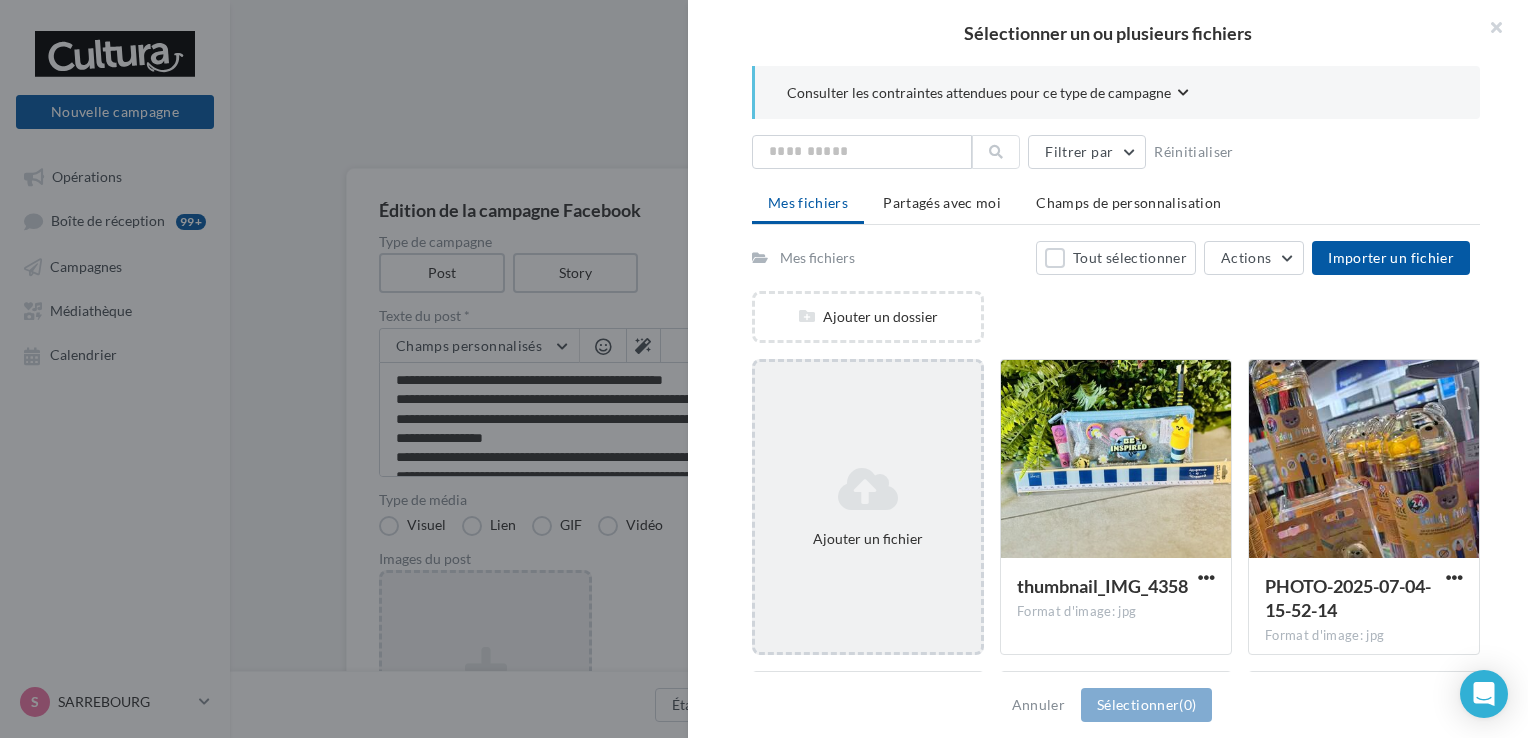 click at bounding box center (868, 489) 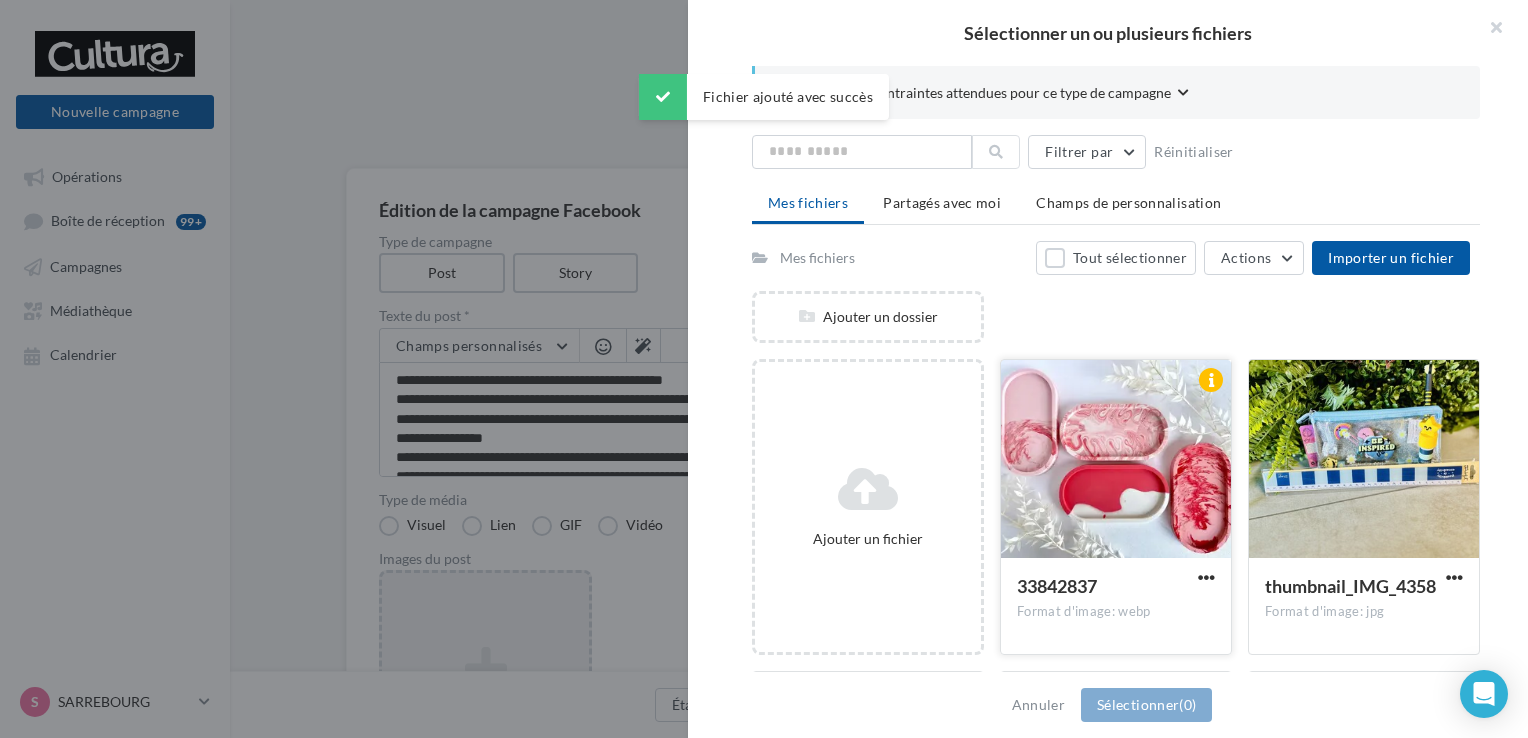 click at bounding box center [1116, 460] 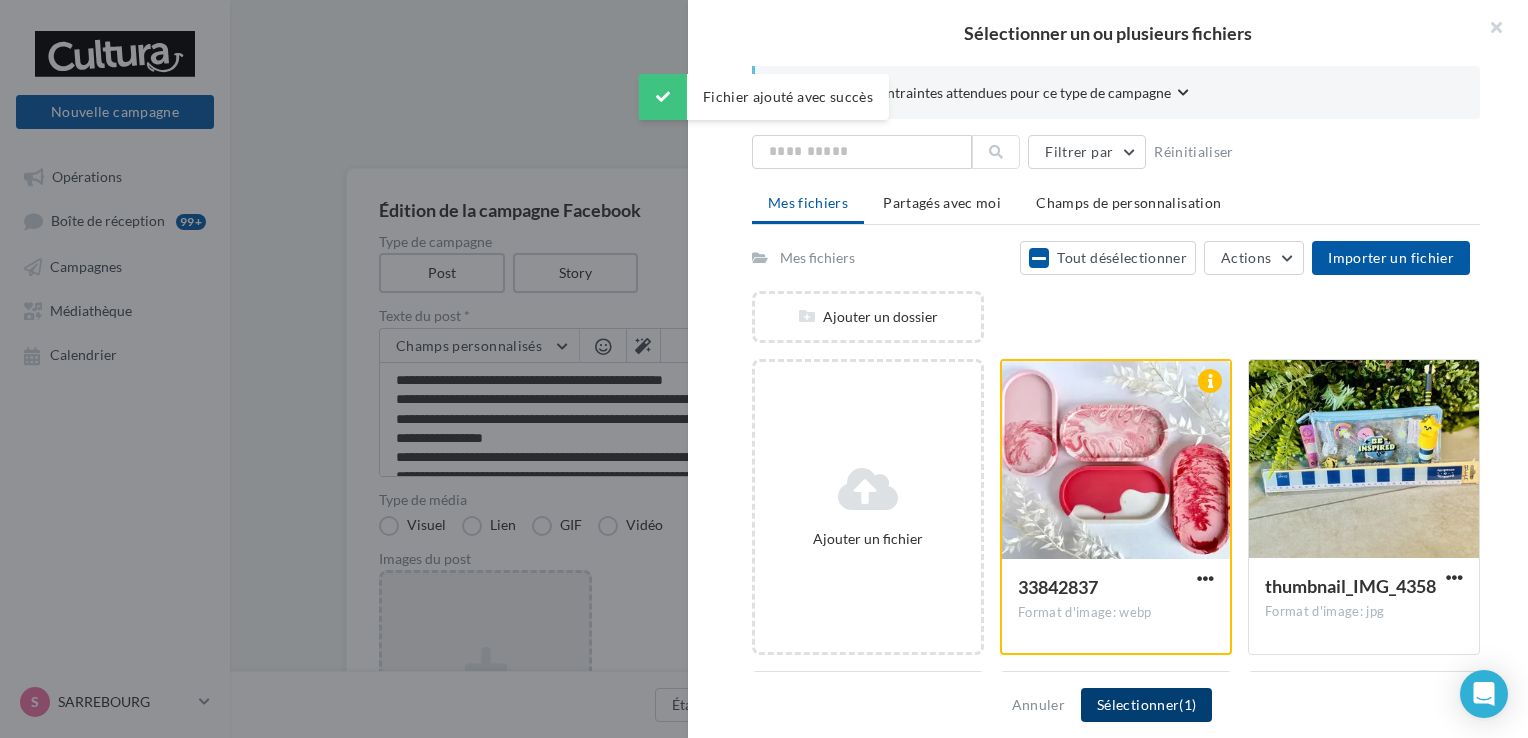 click on "Sélectionner   (1)" at bounding box center [1146, 705] 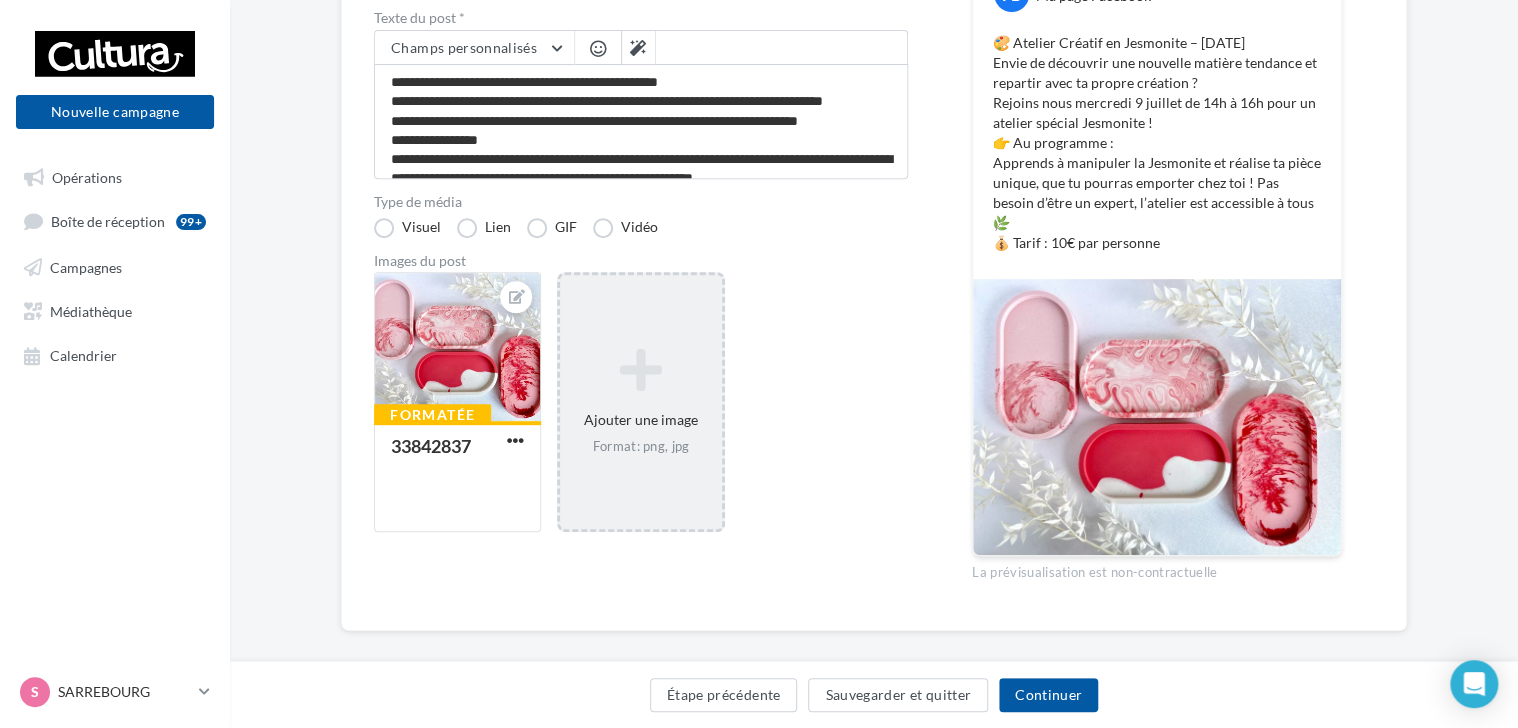 scroll, scrollTop: 198, scrollLeft: 0, axis: vertical 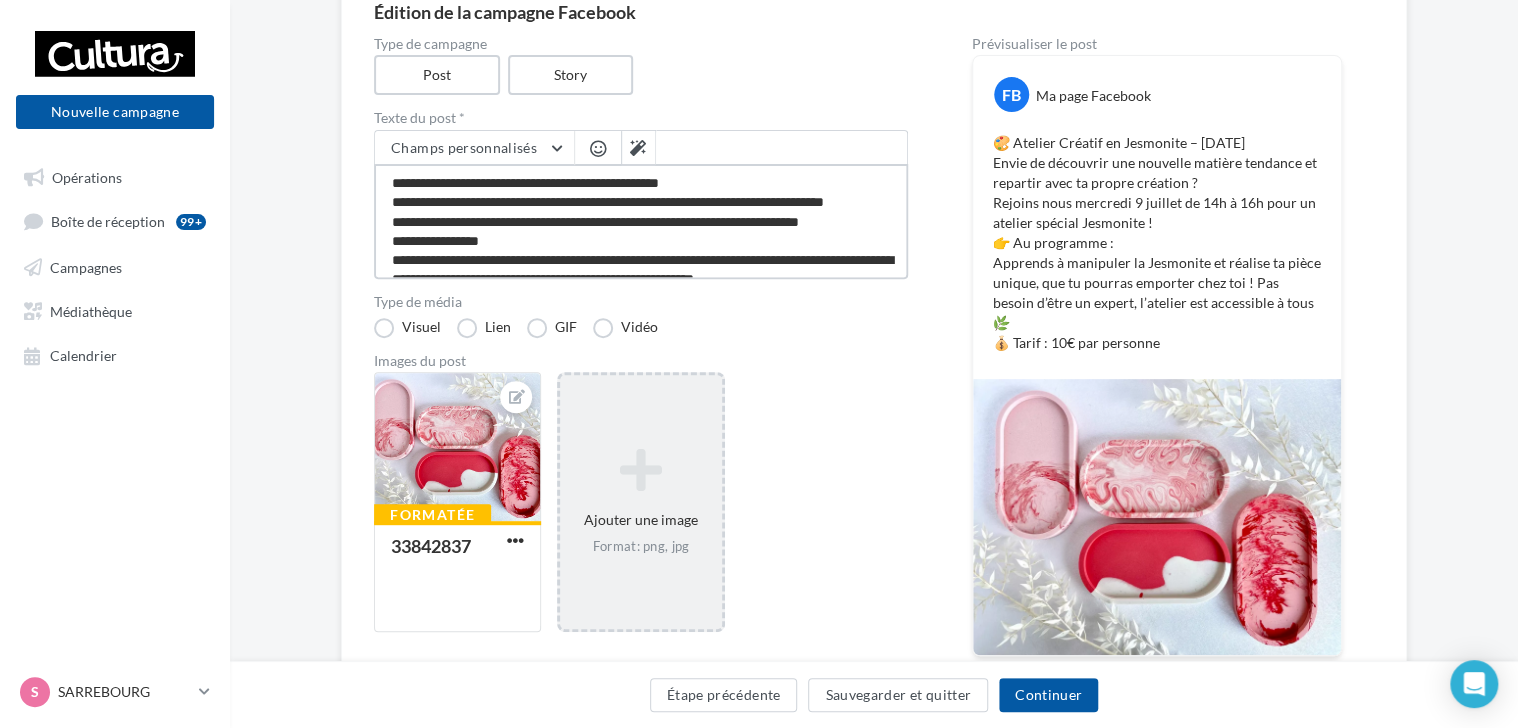 click on "**********" at bounding box center [641, 221] 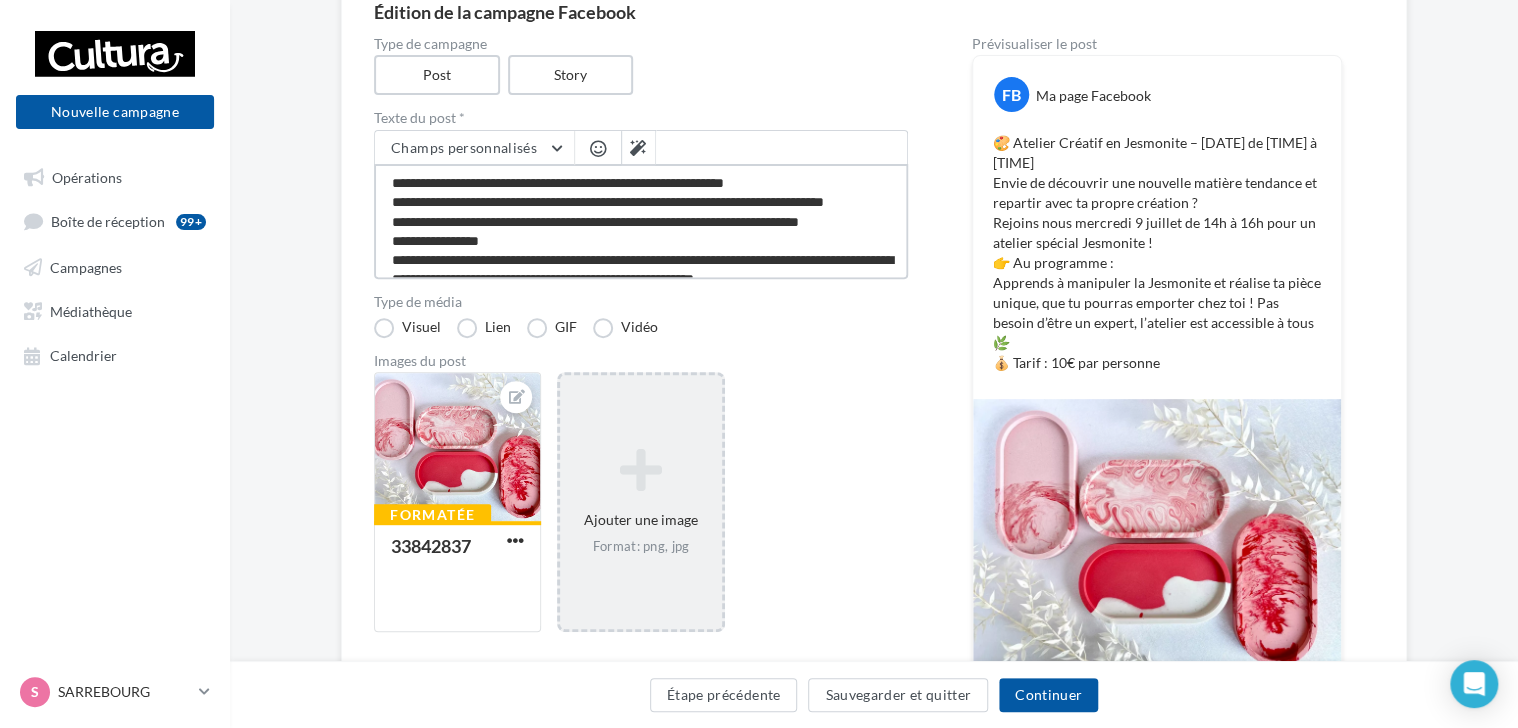 click on "**********" at bounding box center [641, 221] 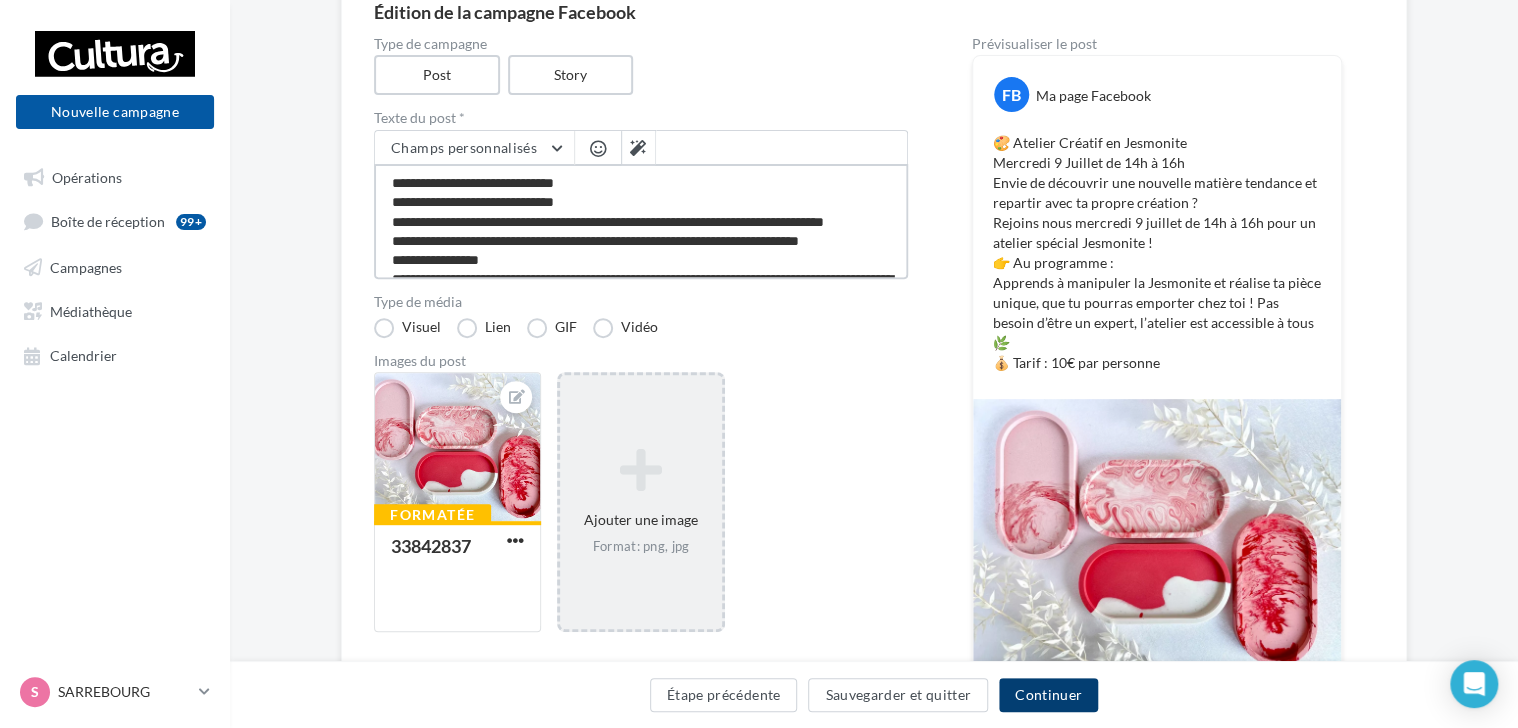 type on "**********" 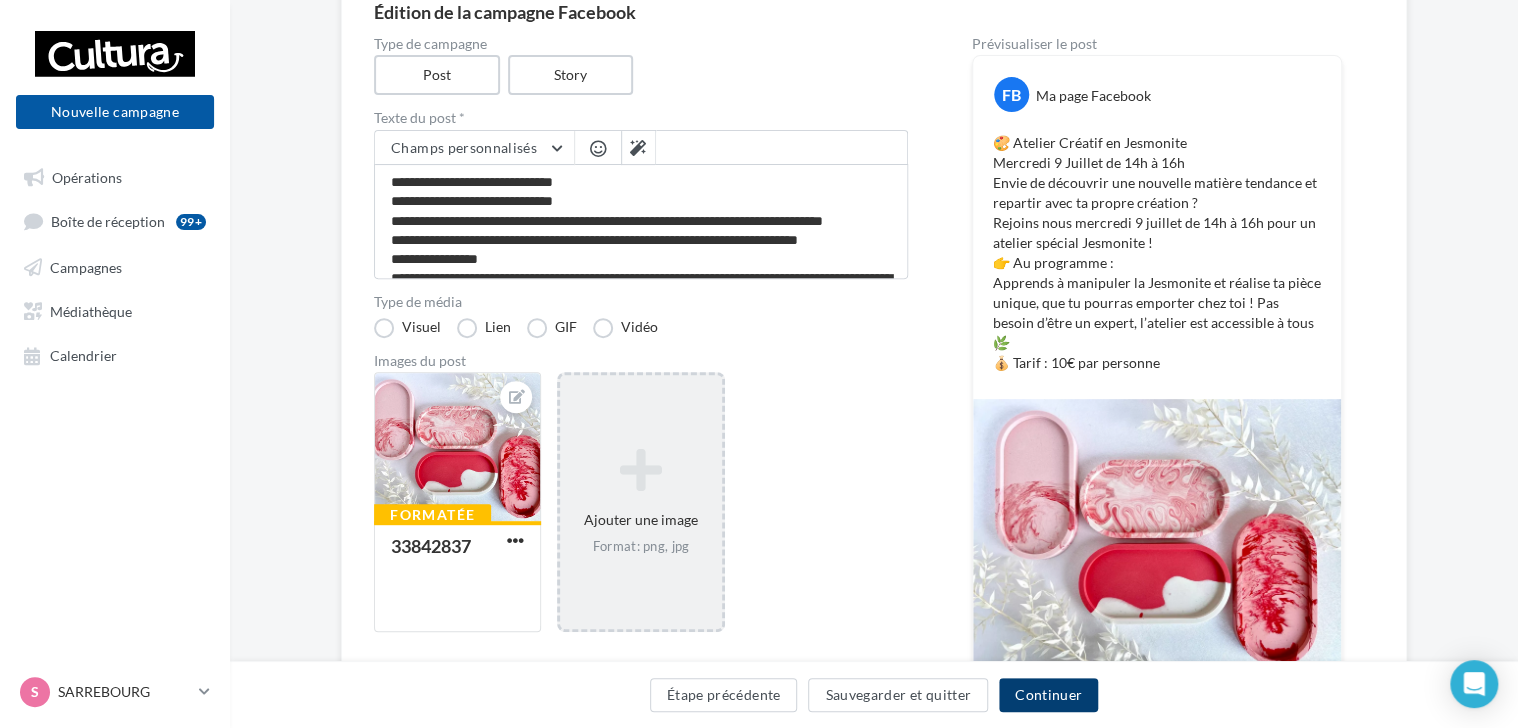 click on "Continuer" at bounding box center (1048, 695) 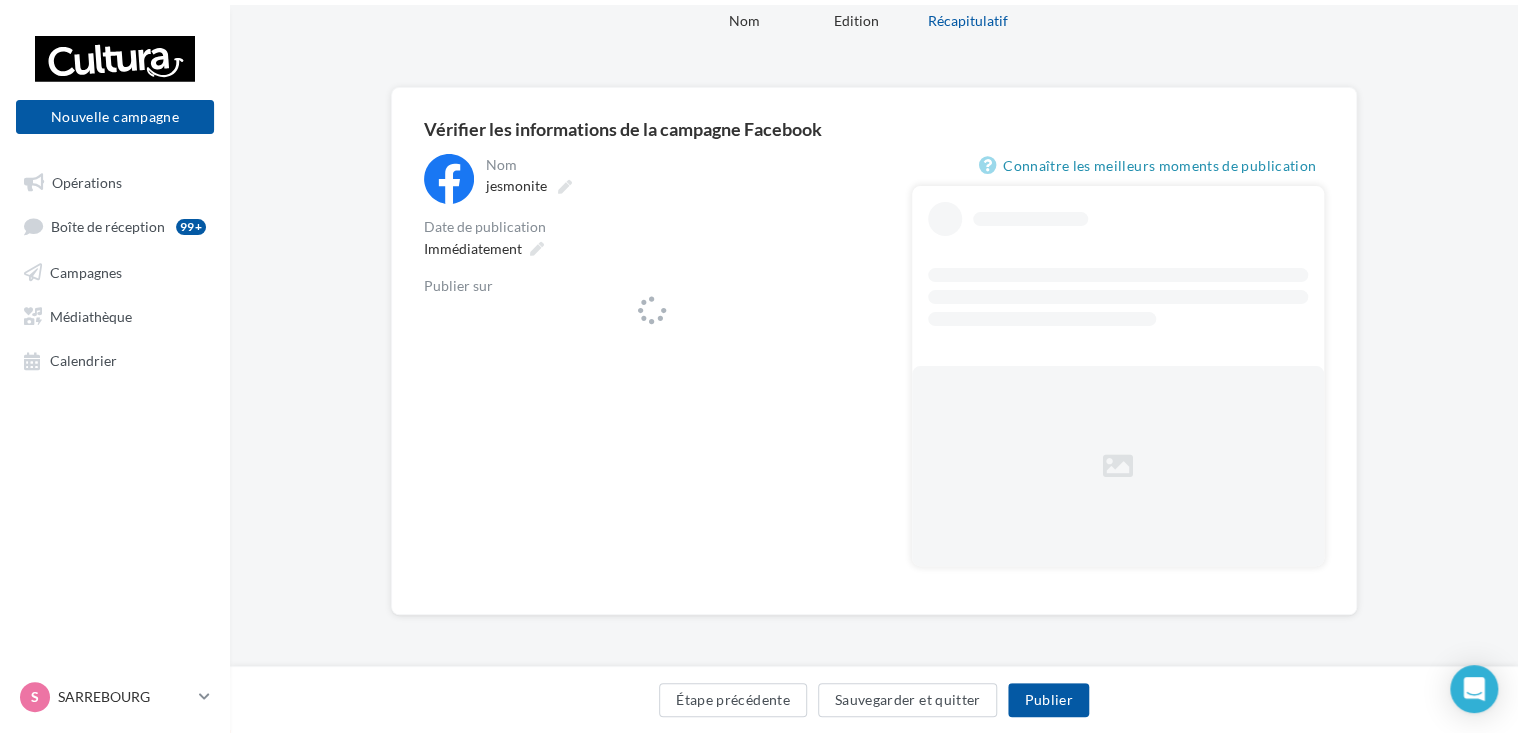 scroll, scrollTop: 0, scrollLeft: 0, axis: both 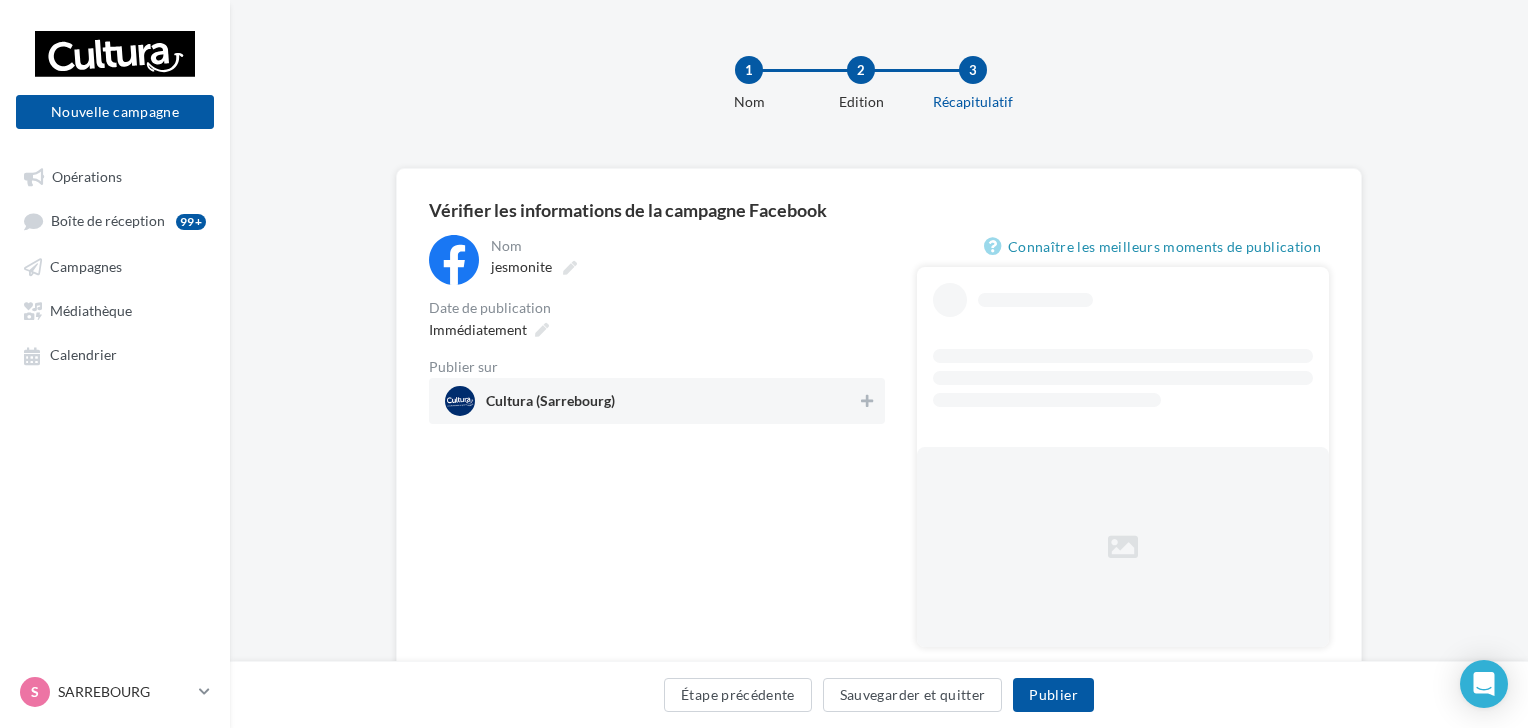 click on "Cultura (Sarrebourg)" at bounding box center (657, 401) 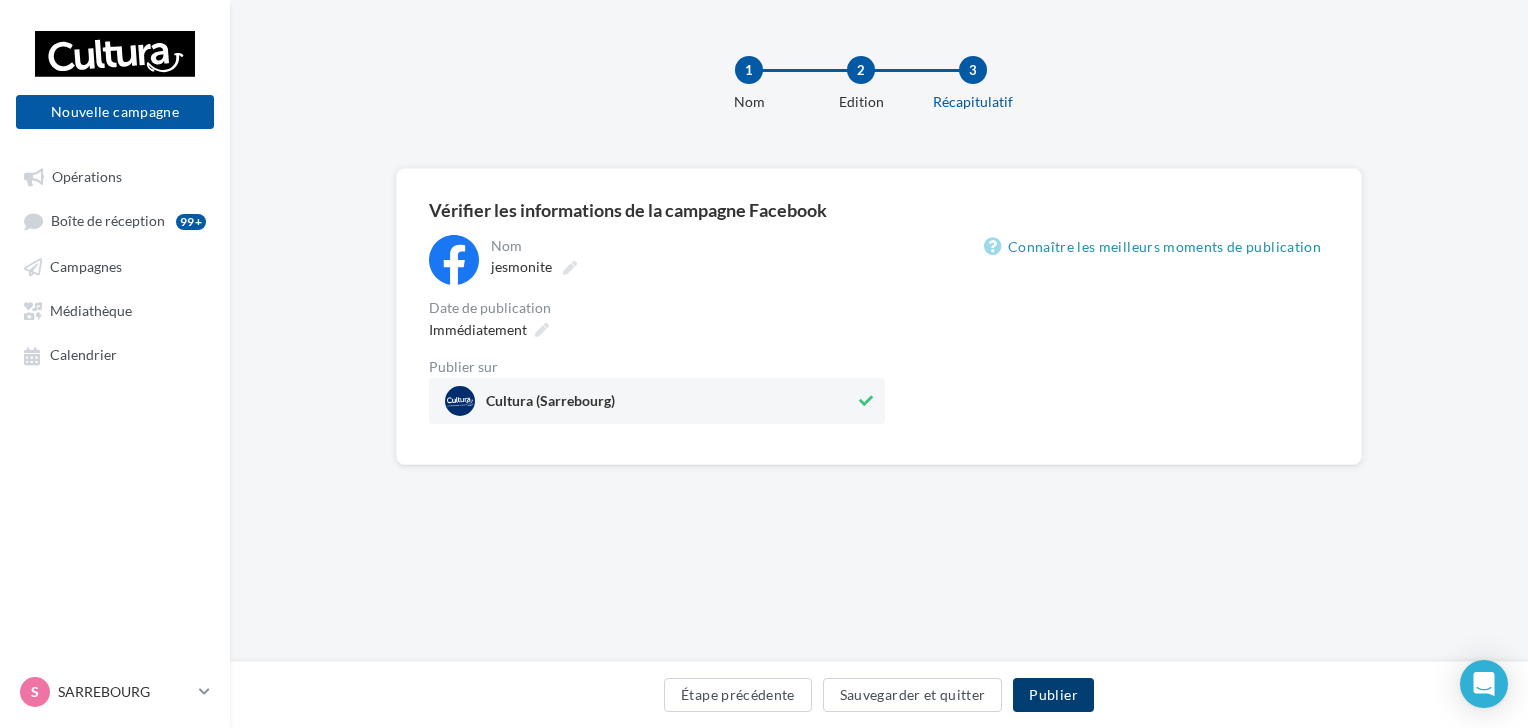 click on "Publier" at bounding box center [1053, 695] 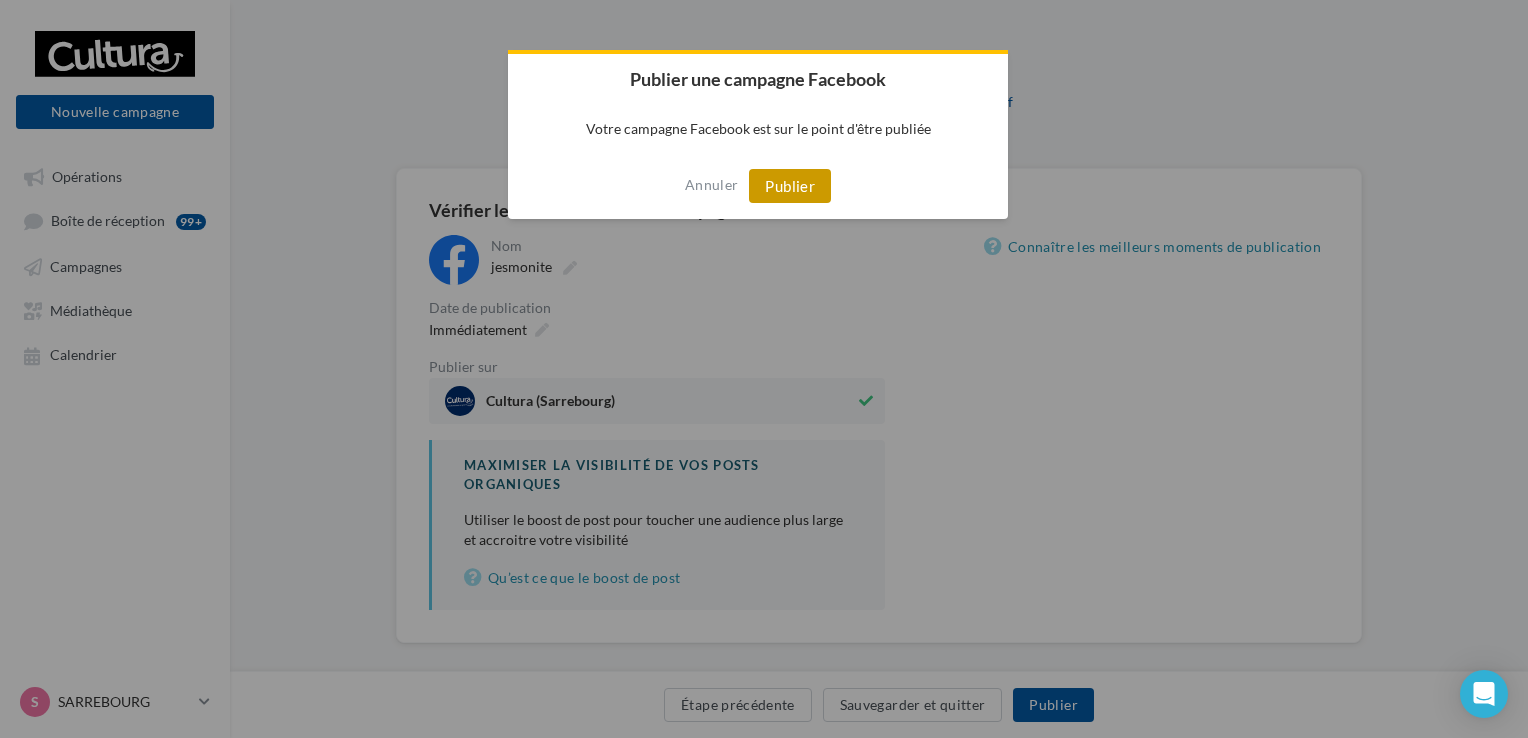 click on "Publier" at bounding box center [790, 186] 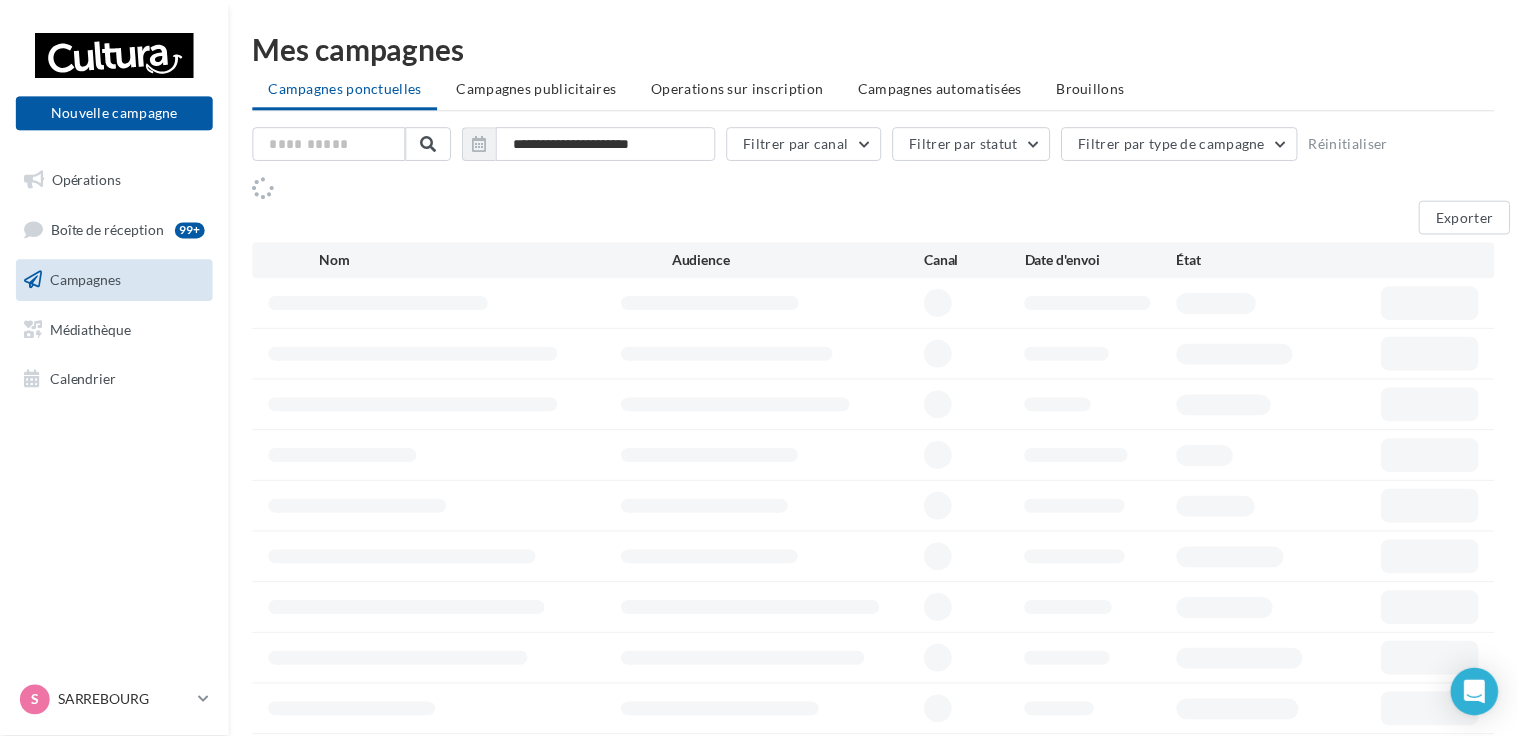 scroll, scrollTop: 0, scrollLeft: 0, axis: both 